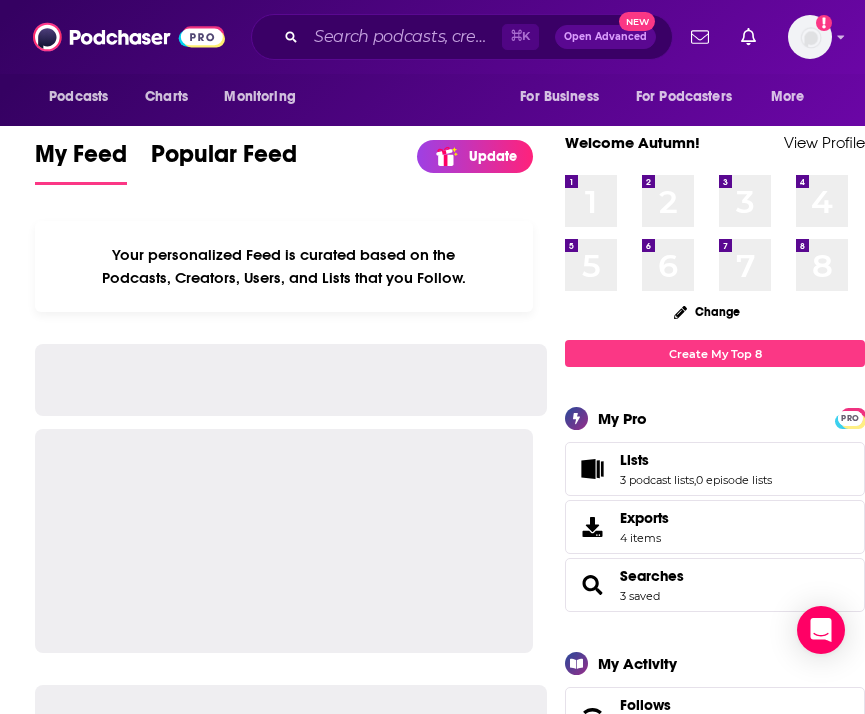 scroll, scrollTop: 0, scrollLeft: 0, axis: both 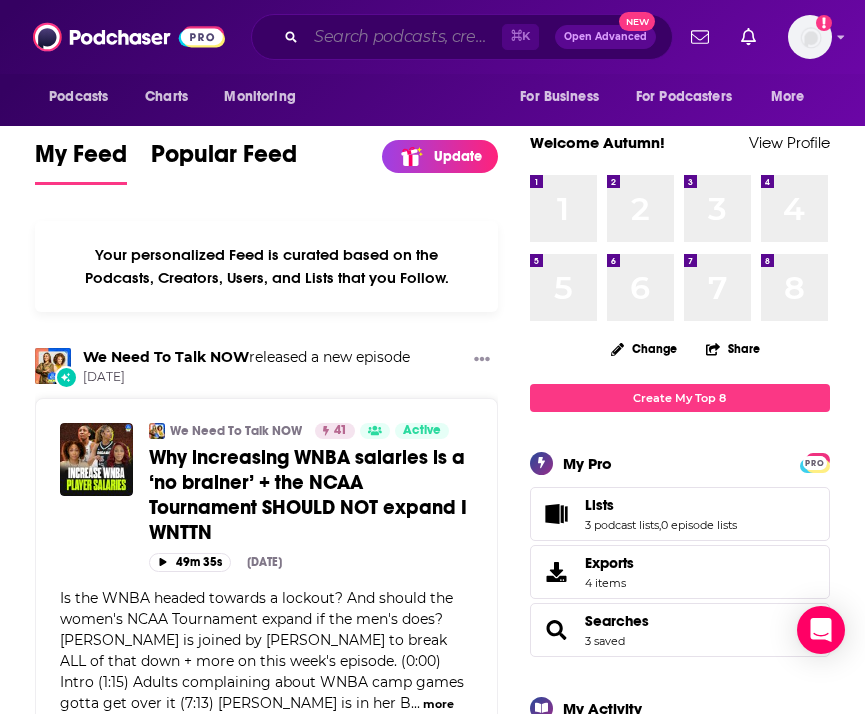 click at bounding box center [404, 37] 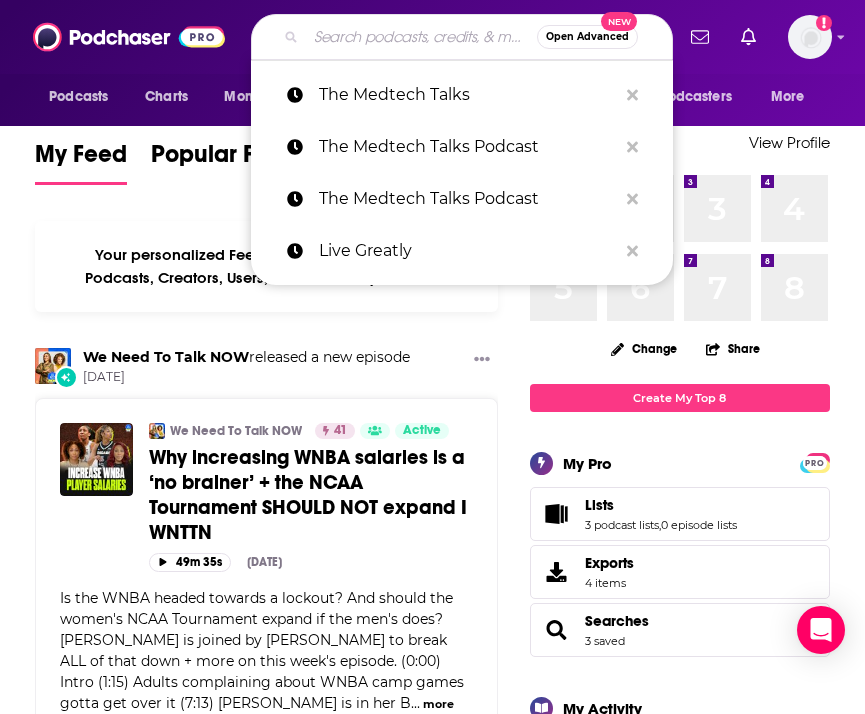 click on "We Need To Talk NOW 41 Active Categories Sports + 1 Why increasing WNBA salaries is a ‘no brainer’ + the NCAA Tournament SHOULD NOT expand I WNTTN Add to List 49m 35s  [DATE] Is the WNBA headed towards a lockout? And should the women's NCAA Tournament expand if the men's does? [PERSON_NAME] is joined by [PERSON_NAME] to break ALL of that down + more on this week's episode.
(0:00) Intro
(1:15) Adults complaining about WNBA camp games gotta get over it
(7:13) [PERSON_NAME] is in her B ...   more Categories Sports + 1 Add to List Show  Podcast Details" at bounding box center (266, 627) 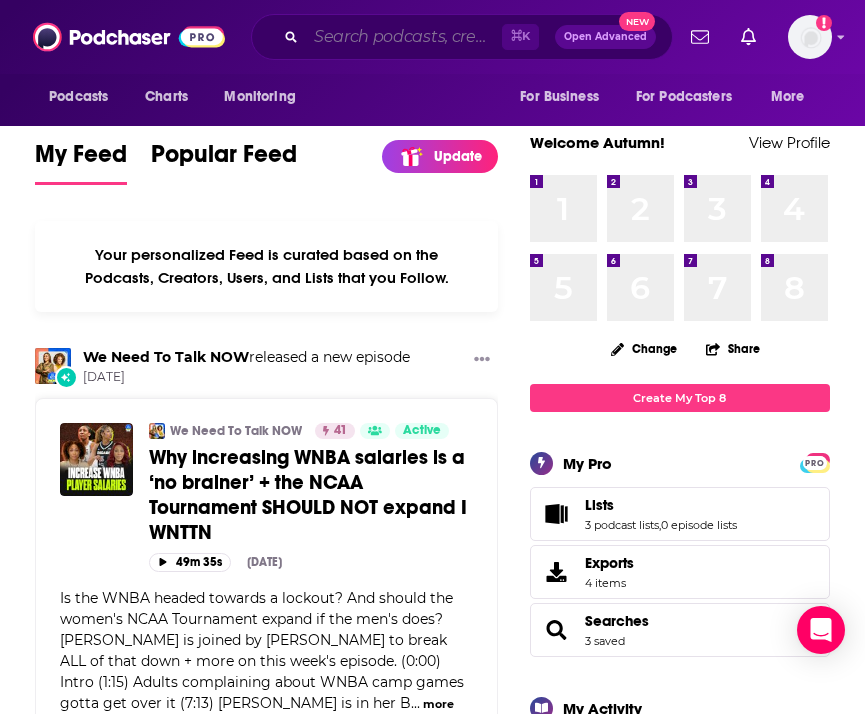 click at bounding box center [404, 37] 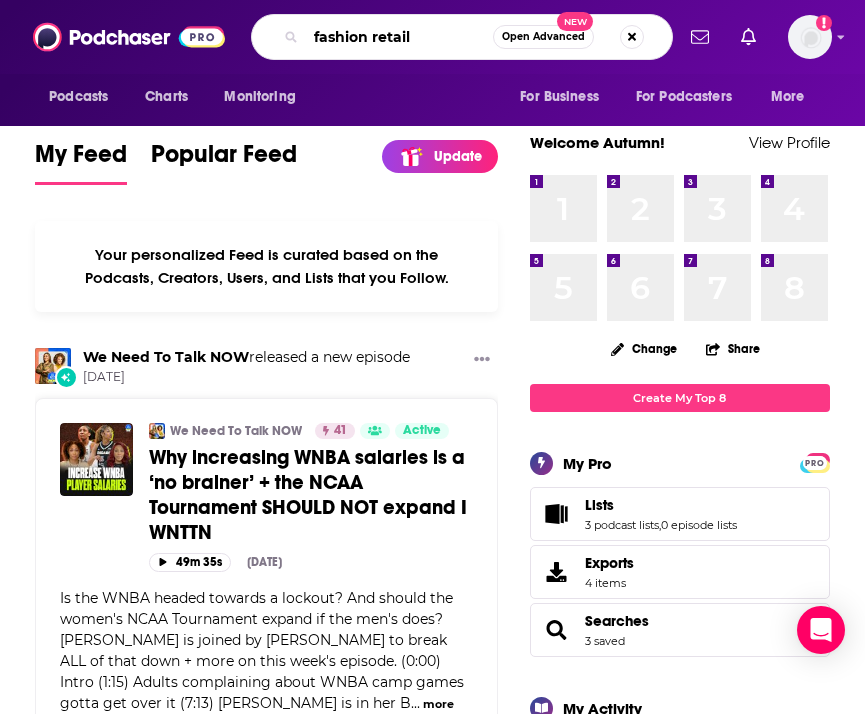 type on "fashion retail" 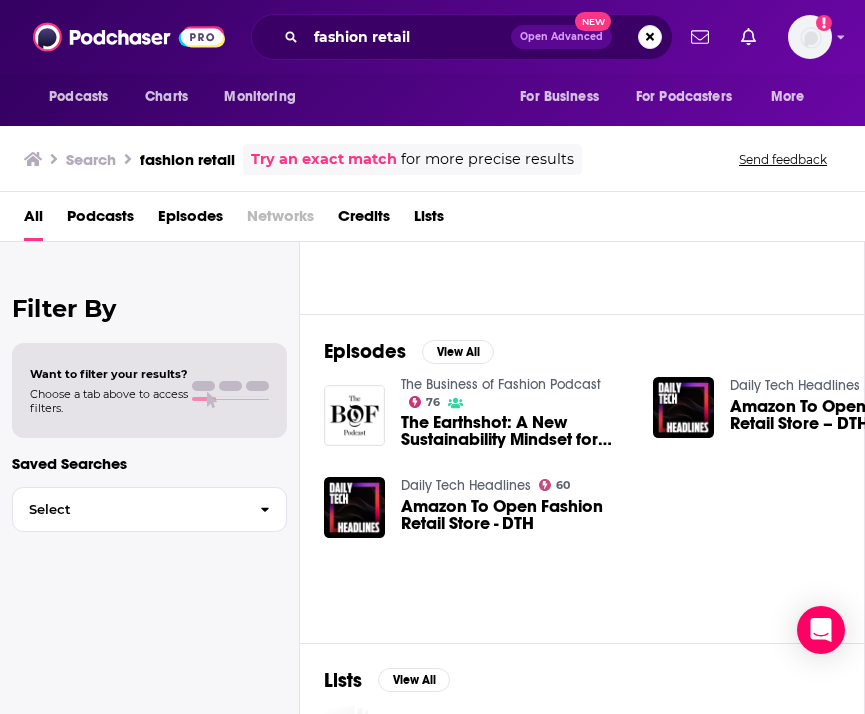 scroll, scrollTop: 174, scrollLeft: 0, axis: vertical 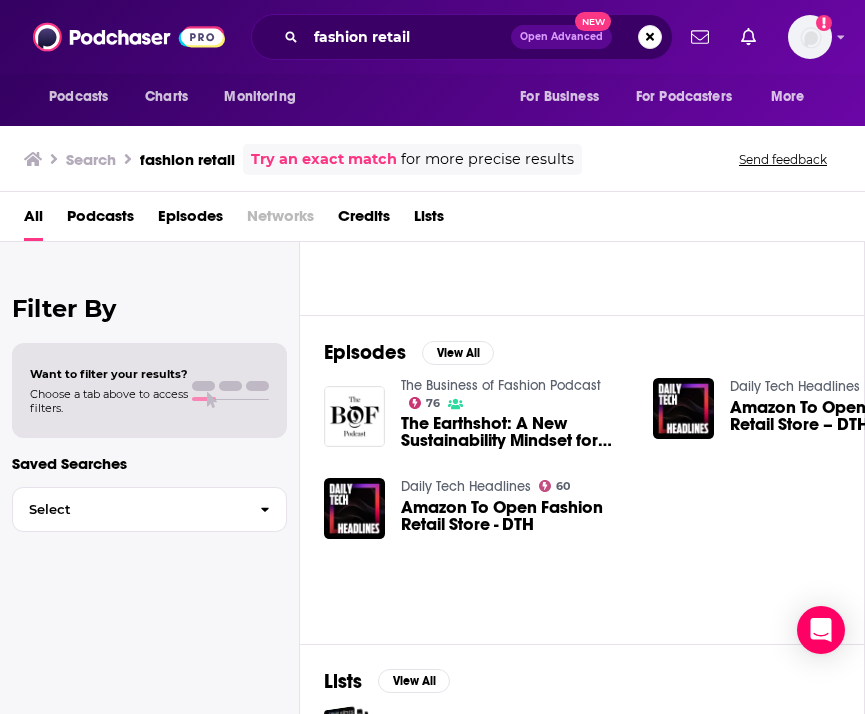 click on "The Business of Fashion Podcast" at bounding box center [501, 385] 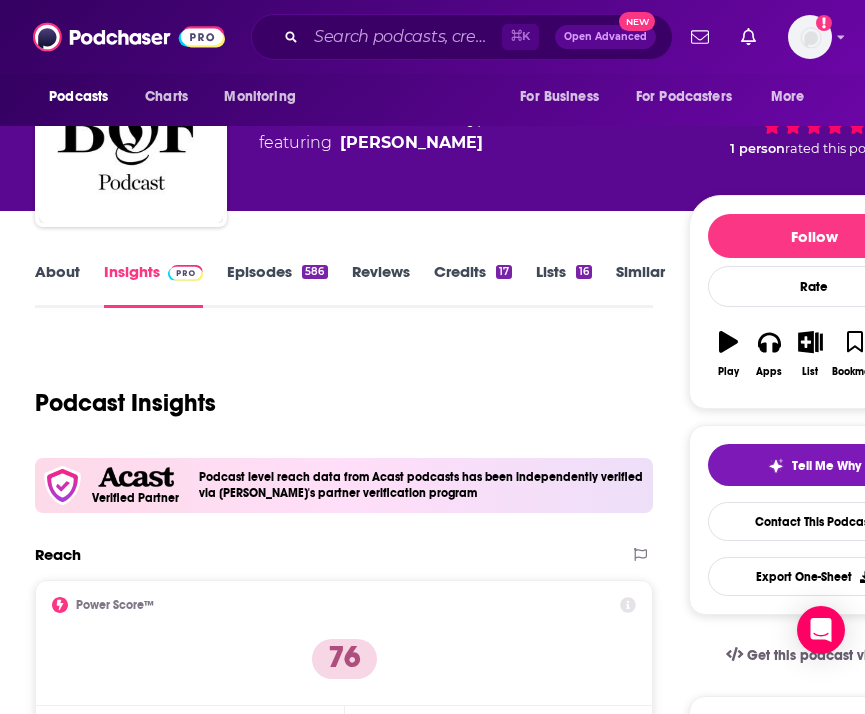 scroll, scrollTop: 109, scrollLeft: 0, axis: vertical 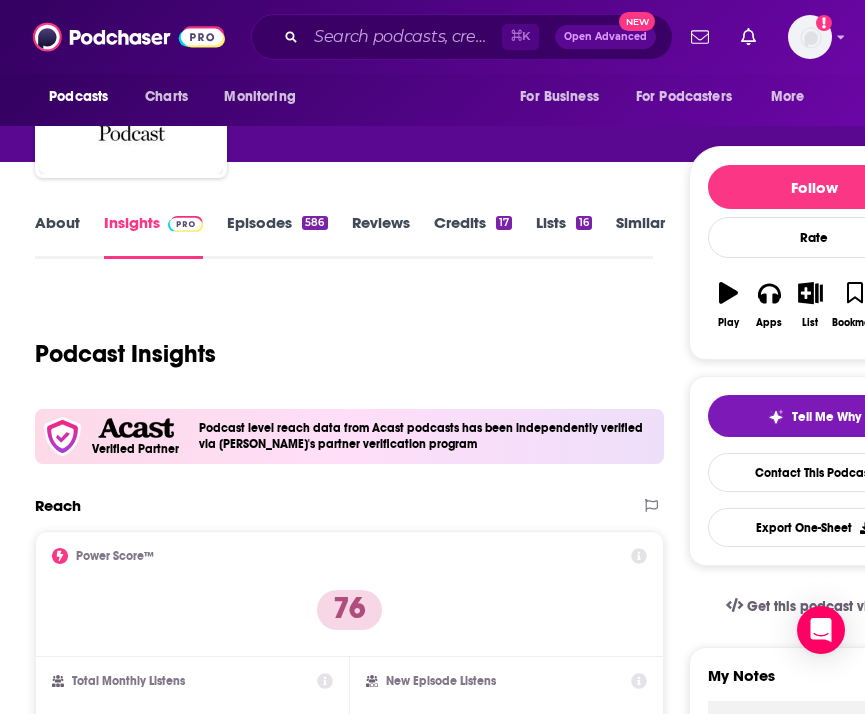 click on "About" at bounding box center (57, 236) 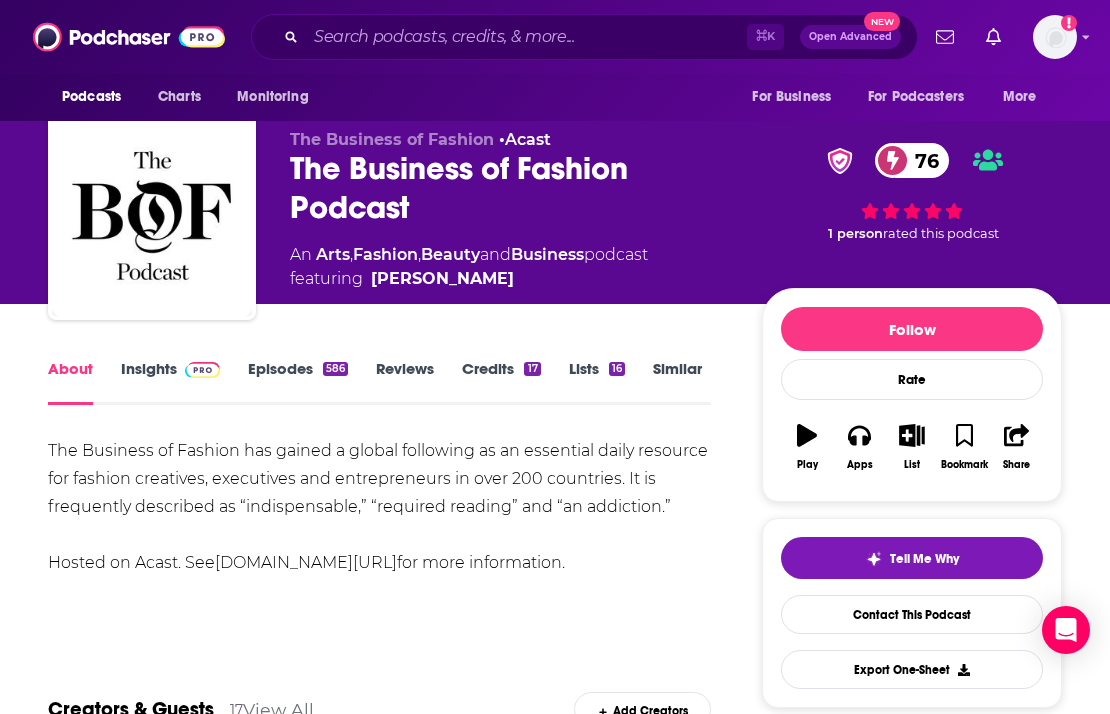 scroll, scrollTop: 0, scrollLeft: 0, axis: both 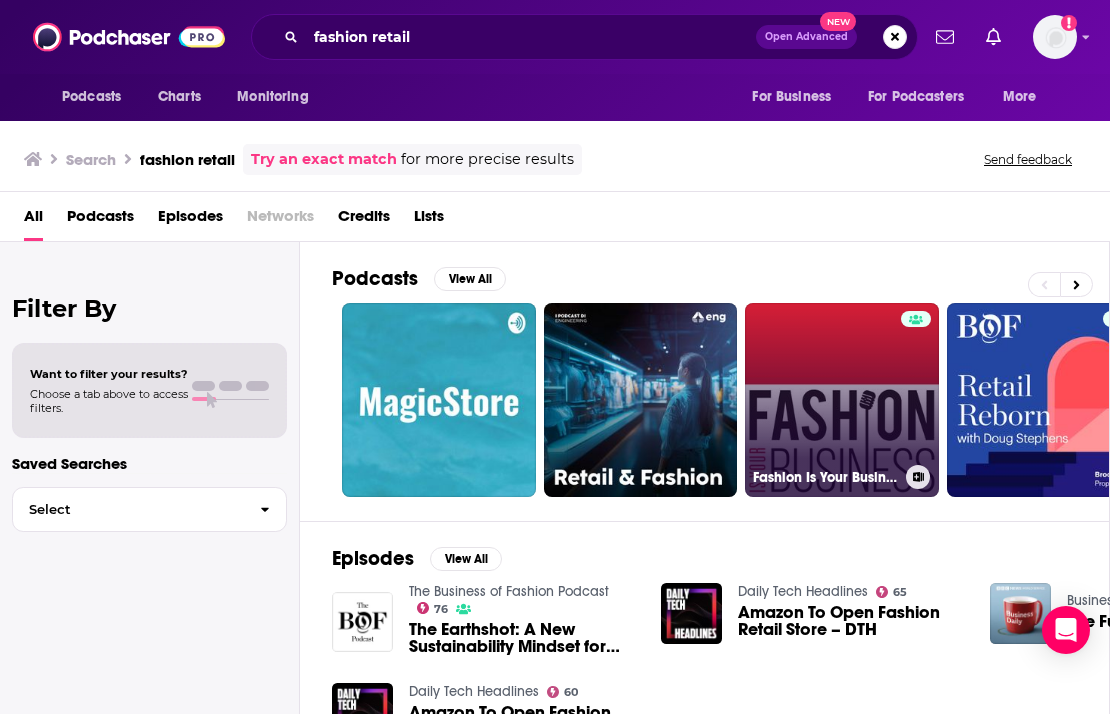 click on "Fashion Is Your Business - a retail technology podcast" at bounding box center [842, 400] 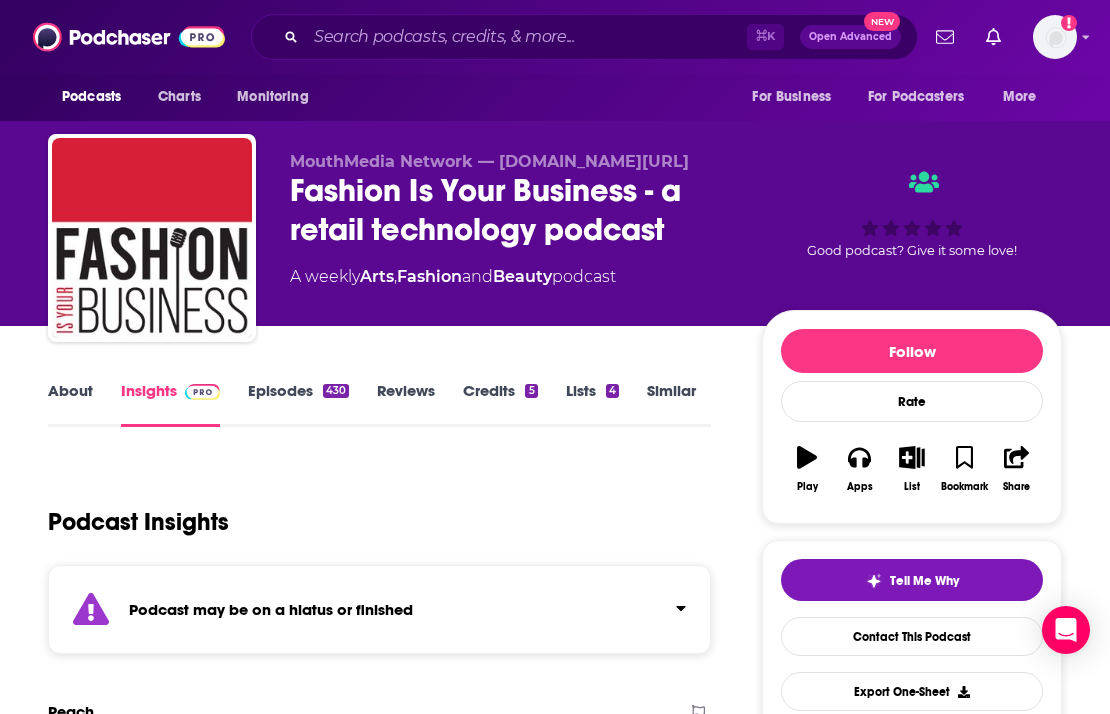 scroll, scrollTop: 265, scrollLeft: 0, axis: vertical 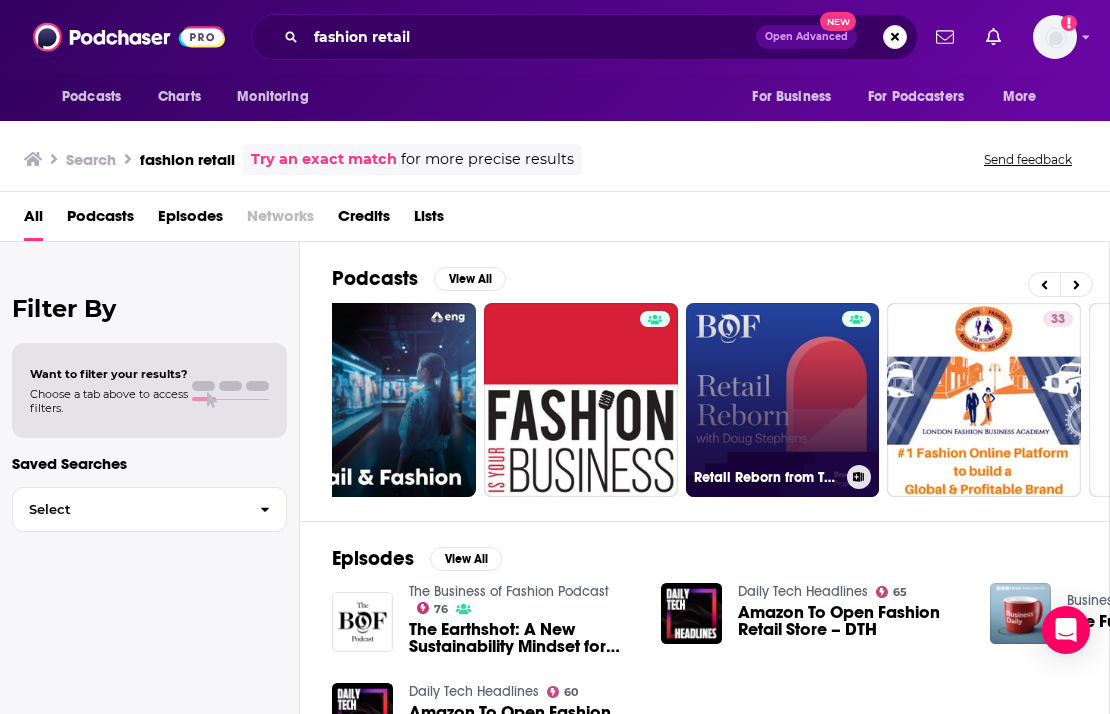 click on "Retail Reborn from The Business of Fashion" at bounding box center (783, 400) 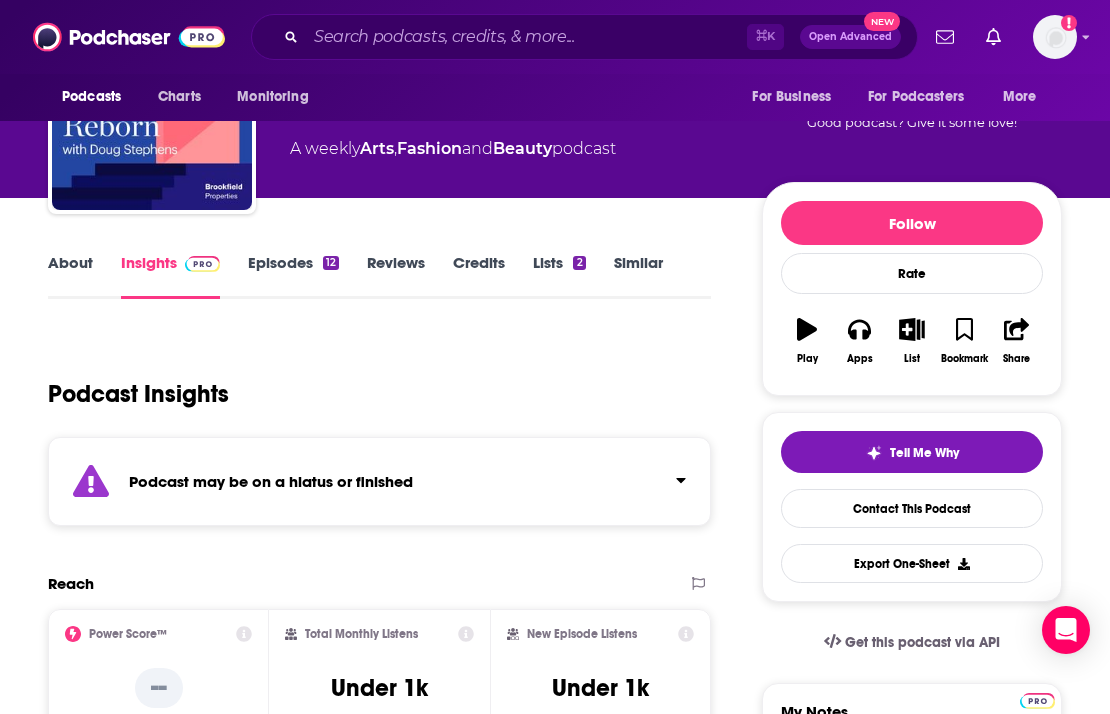 scroll, scrollTop: 139, scrollLeft: 0, axis: vertical 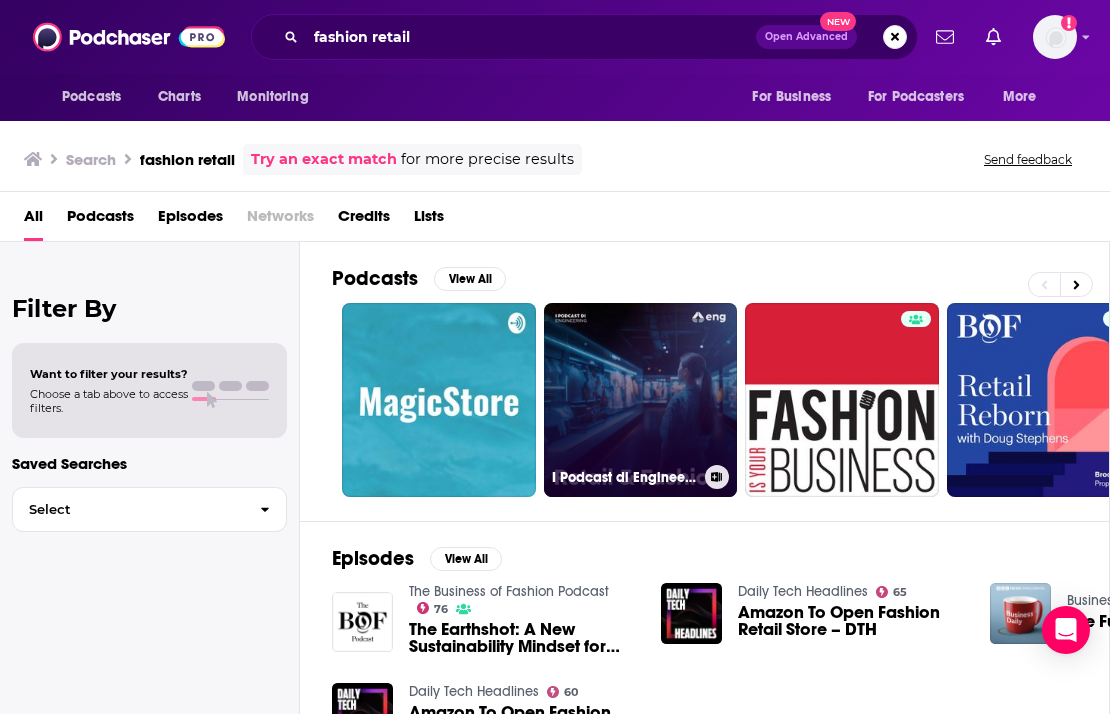 click on "I Podcast di Engineering: Retail & Fashion" at bounding box center (641, 400) 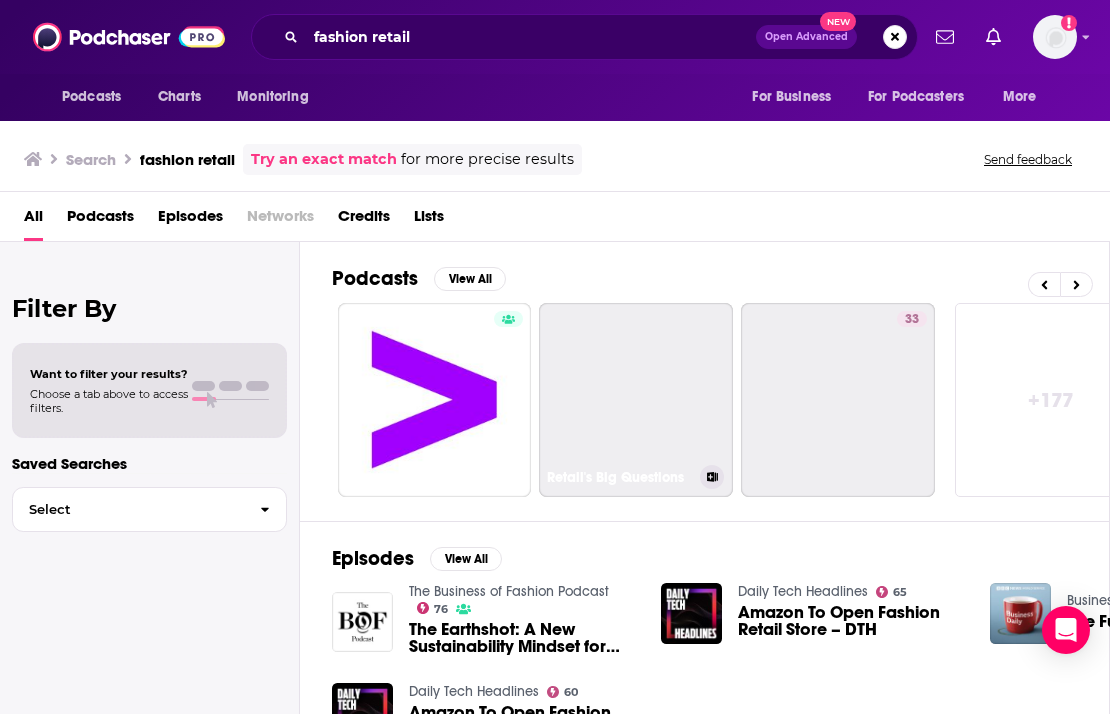 scroll, scrollTop: 0, scrollLeft: 1059, axis: horizontal 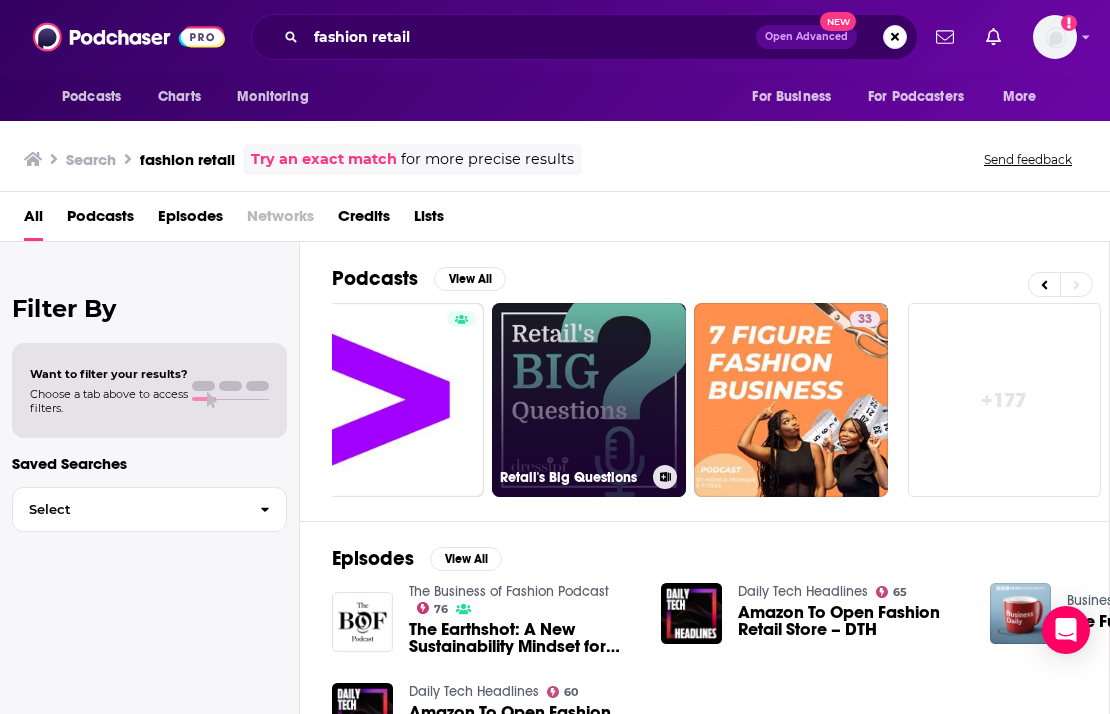 click on "Retail's Big Questions" at bounding box center (589, 400) 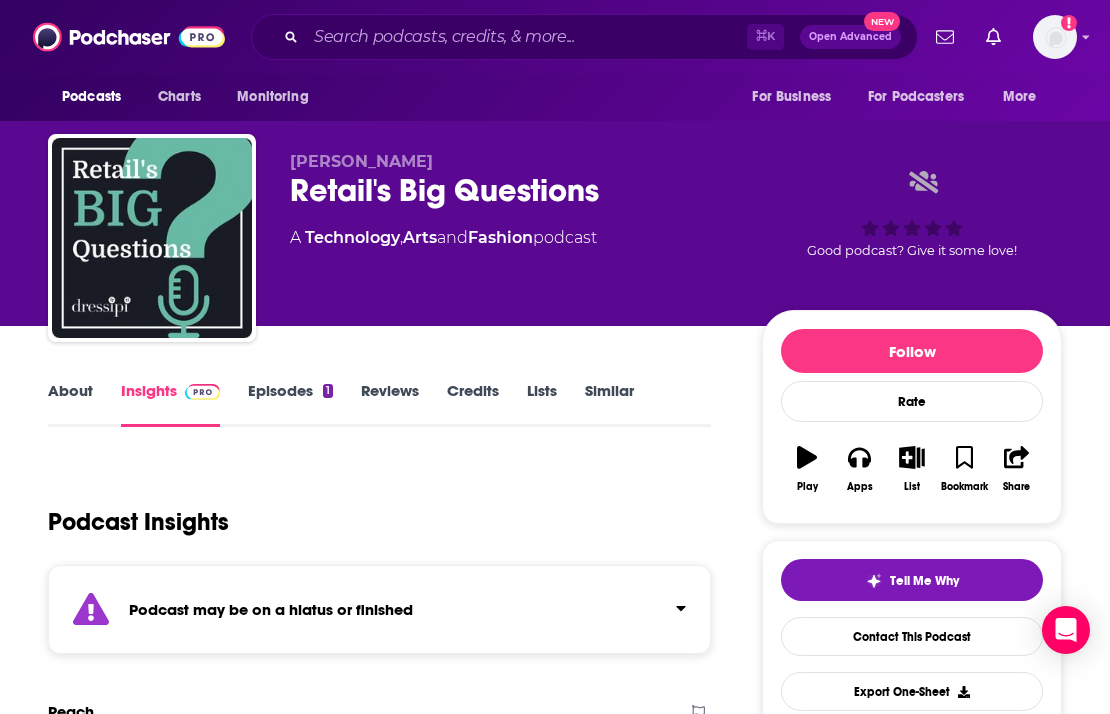 click 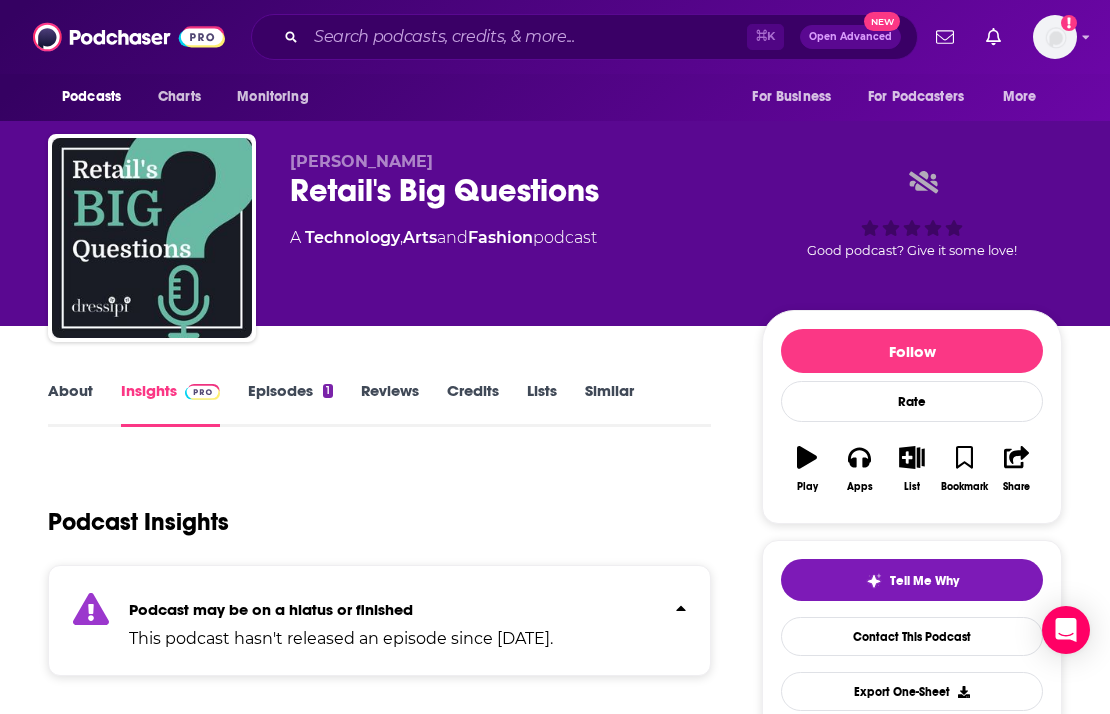 scroll, scrollTop: 54, scrollLeft: 0, axis: vertical 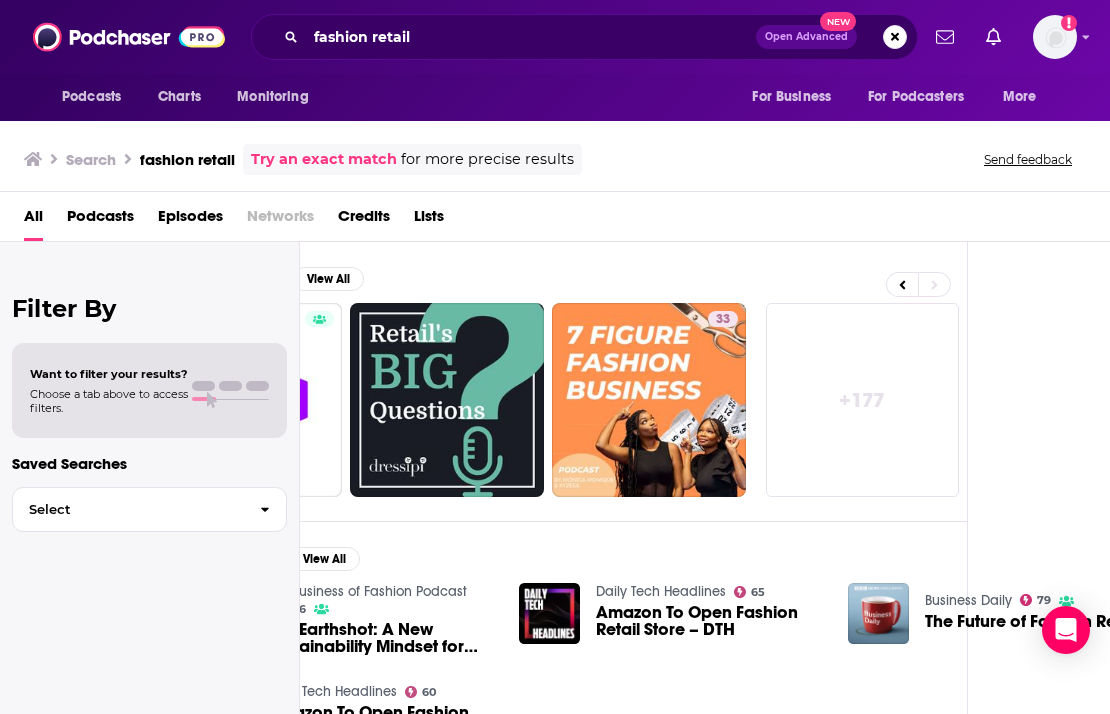click on "+ 177" at bounding box center (863, 400) 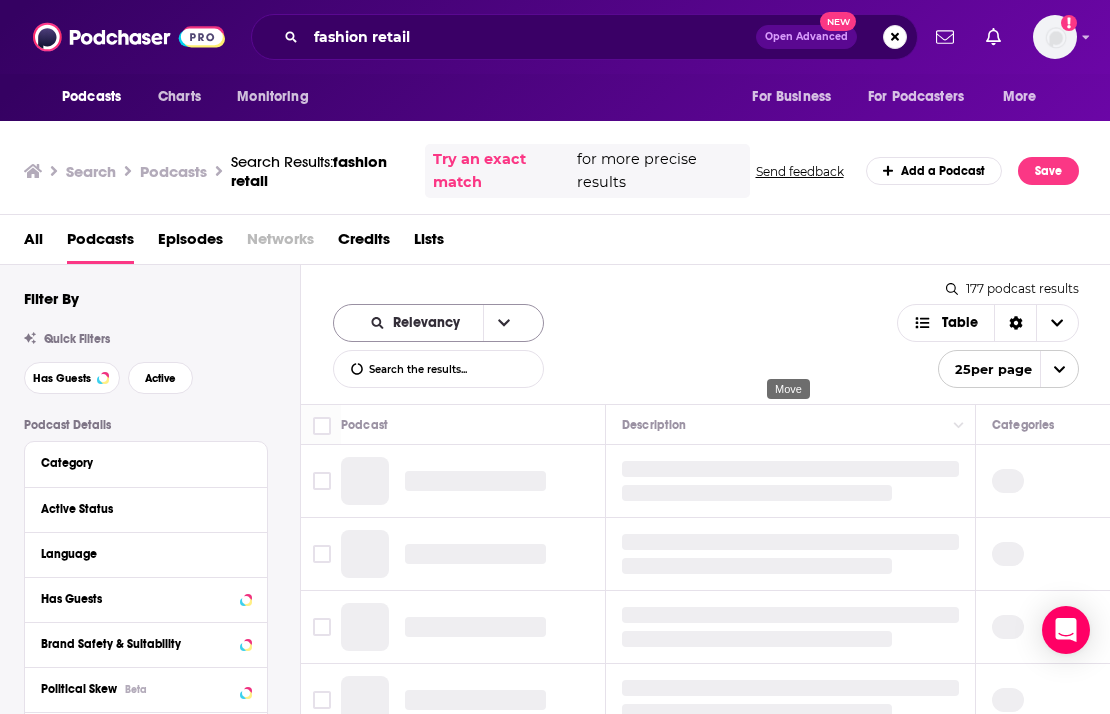 click at bounding box center [504, 323] 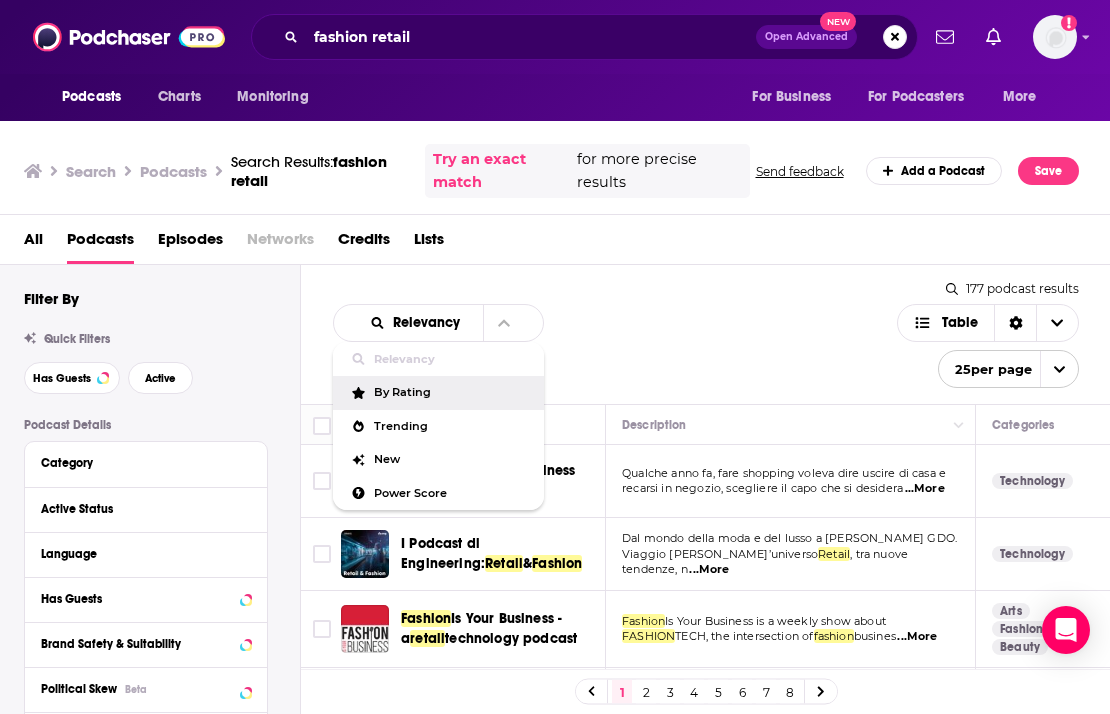 click on "Relevancy Relevancy By Rating Trending New Power Score List Search Input Search the results... Table" at bounding box center [615, 346] 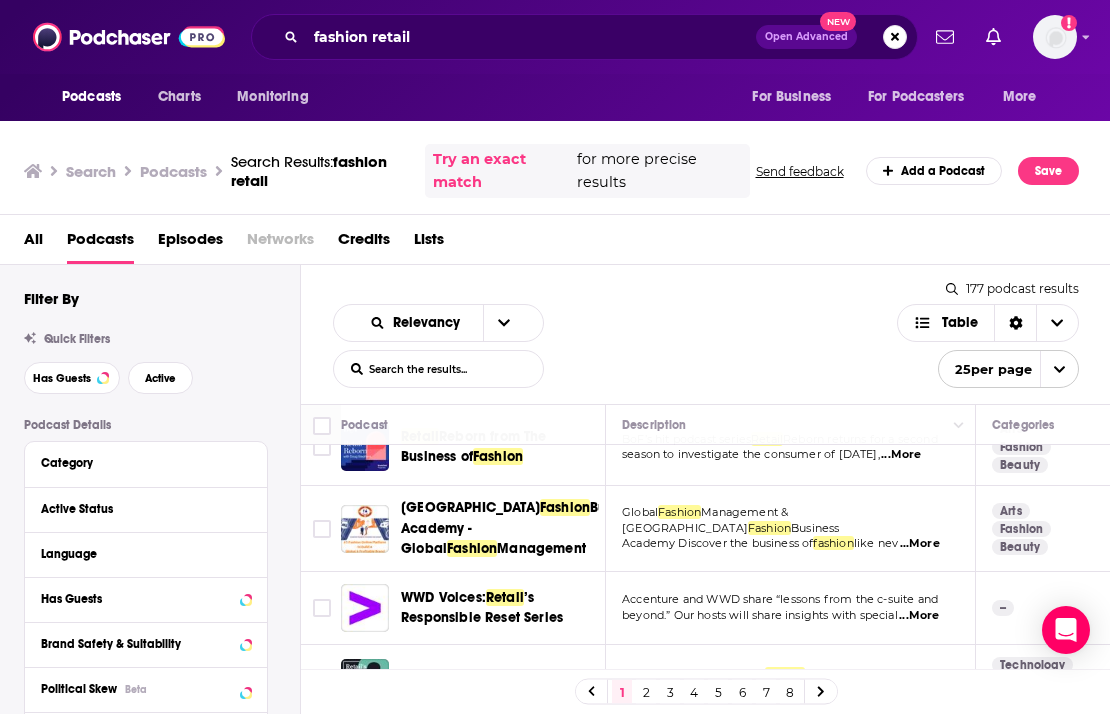 scroll, scrollTop: 272, scrollLeft: 0, axis: vertical 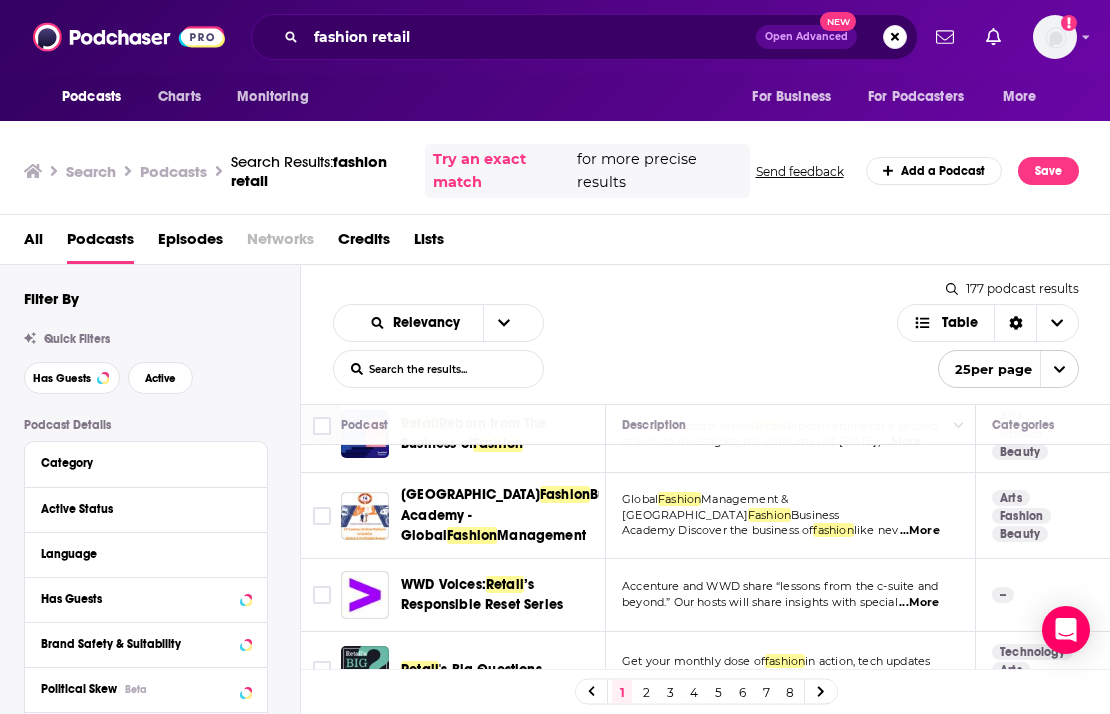 click on "Relevancy List Search Input Search the results... Table" at bounding box center (615, 346) 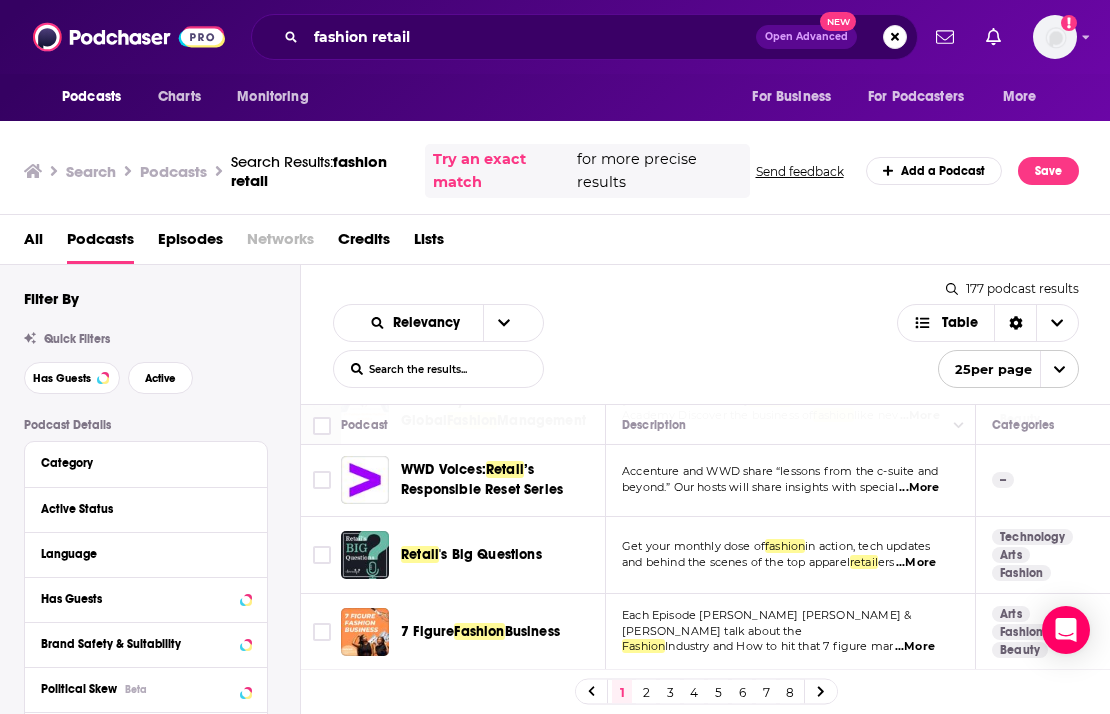 scroll, scrollTop: 396, scrollLeft: 0, axis: vertical 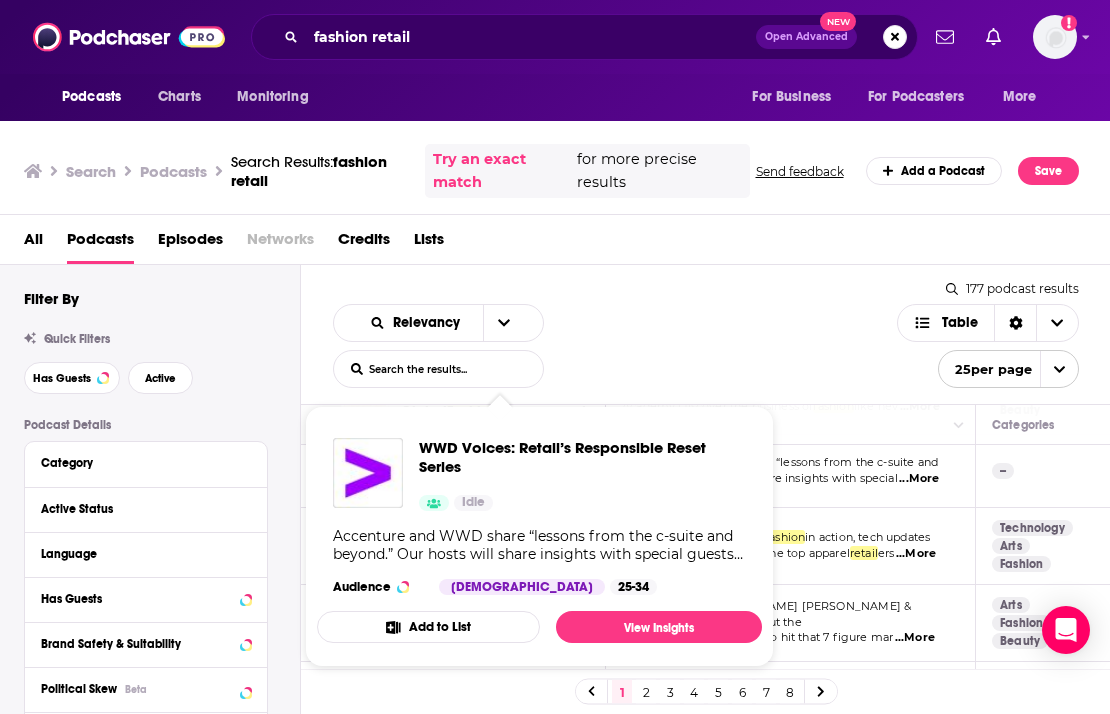 click on "WWD Voices: Retail’s Responsible Reset Series Idle" at bounding box center [582, 474] 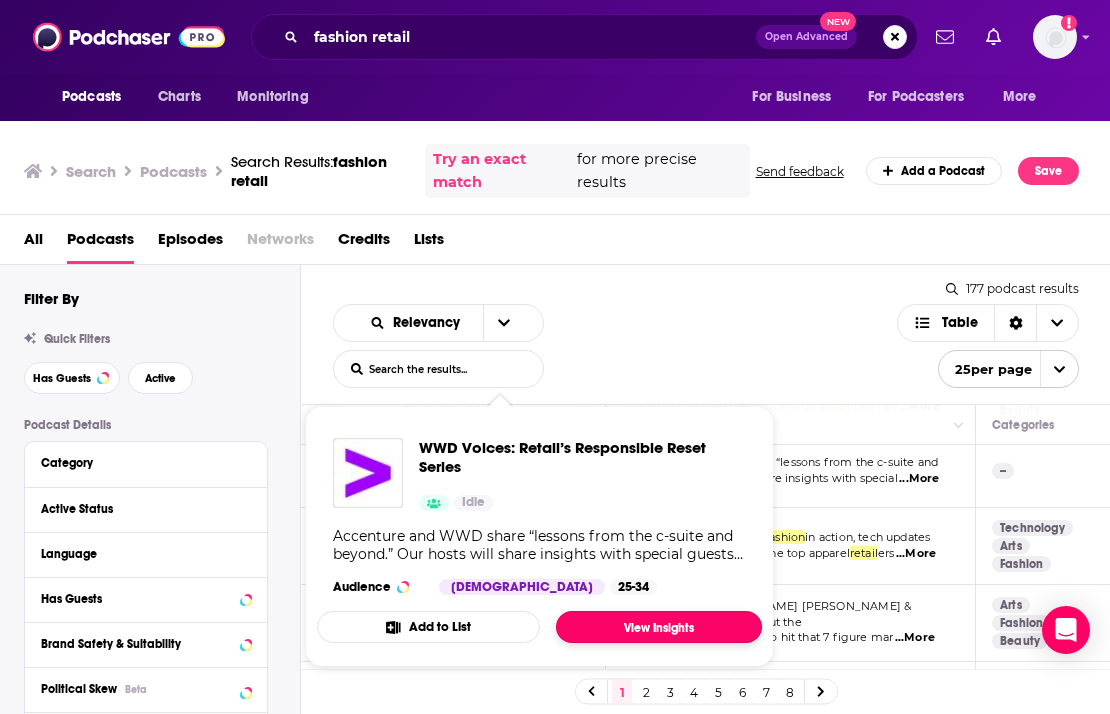 click on "View Insights" at bounding box center (659, 627) 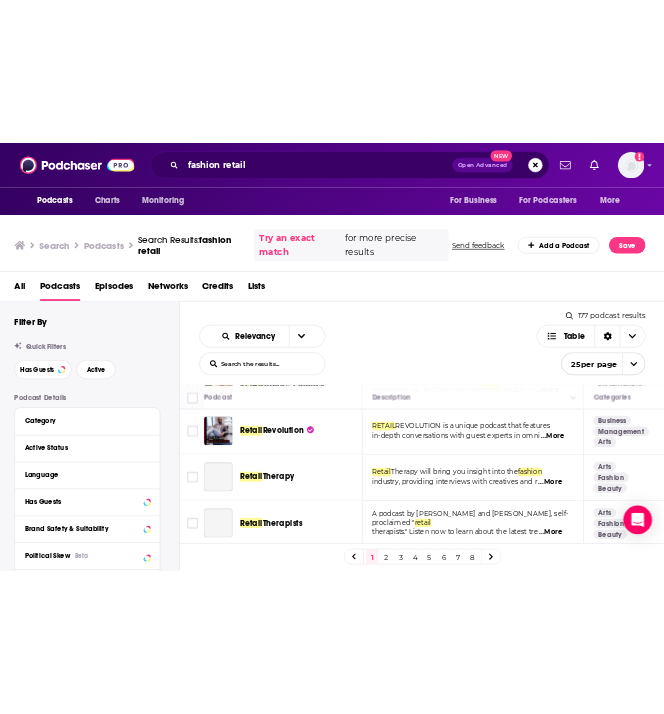 scroll, scrollTop: 699, scrollLeft: 0, axis: vertical 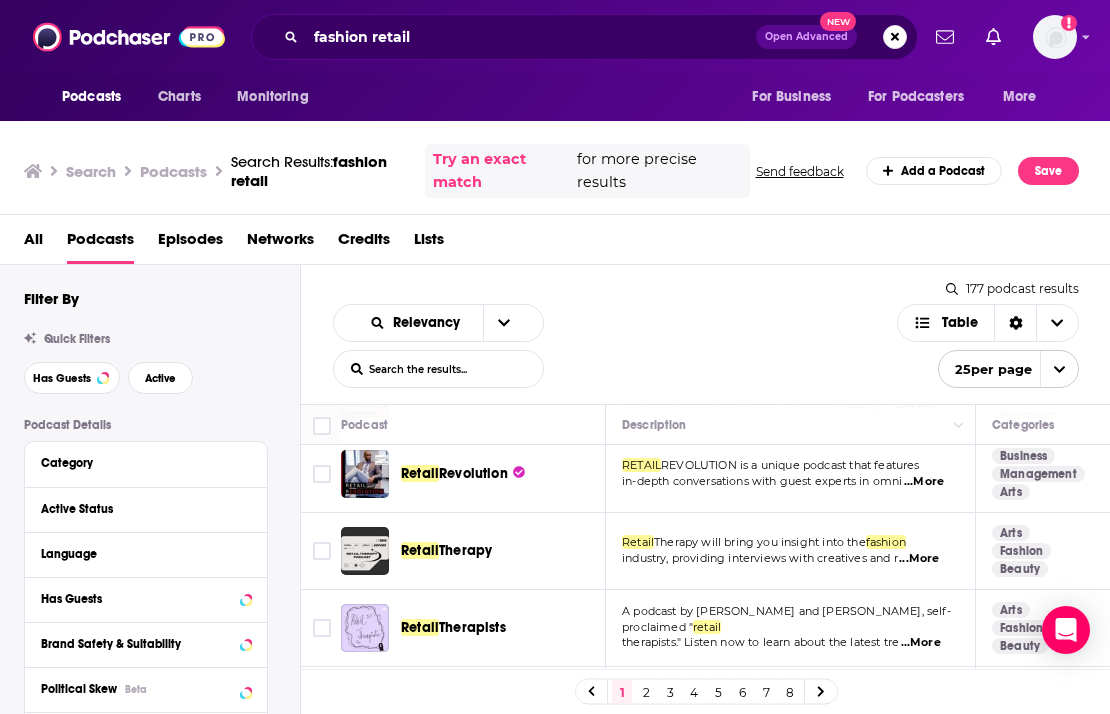 click on "Retail  Therapy" at bounding box center (505, 551) 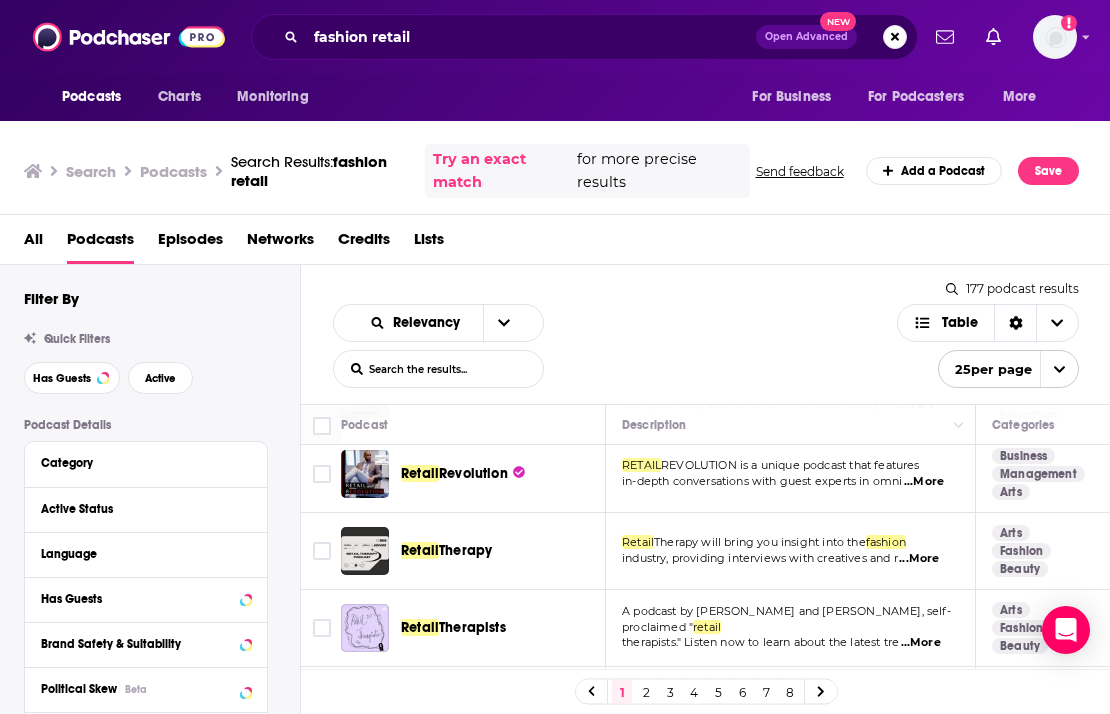 click on "Podcasts Charts Monitoring fashion retail Open Advanced New For Business For Podcasters More Add a profile image Podcasts Charts Monitoring For Business For Podcasters More Search Podcasts Search Results:   fashion retail Try an exact match for more precise results Send feedback Add a Podcast Save All Podcasts Episodes Networks Credits Lists Filter By Quick Filters Has Guests Active Podcast Details Category Active Status Language Has Guests Brand Safety & Suitability Political Skew Beta Show More Audience & Reach Power Score™ Reach (Monthly) Reach (Episode Average) Gender Age Income Show More Saved Searches Select Relevancy List Search Input Search the results... Table 177   podcast   results List Search Input Search the results... Table 25  per page Podcast Description Categories Reach (Monthly) Reach (Episode) Top Country Le opportunità di business nel  Fashion Retail Qualche anno fa, fare shopping voleva dire uscire di casa e recarsi in negozio, scegliere il capo che si desidera  ...More Technology --" at bounding box center (555, 357) 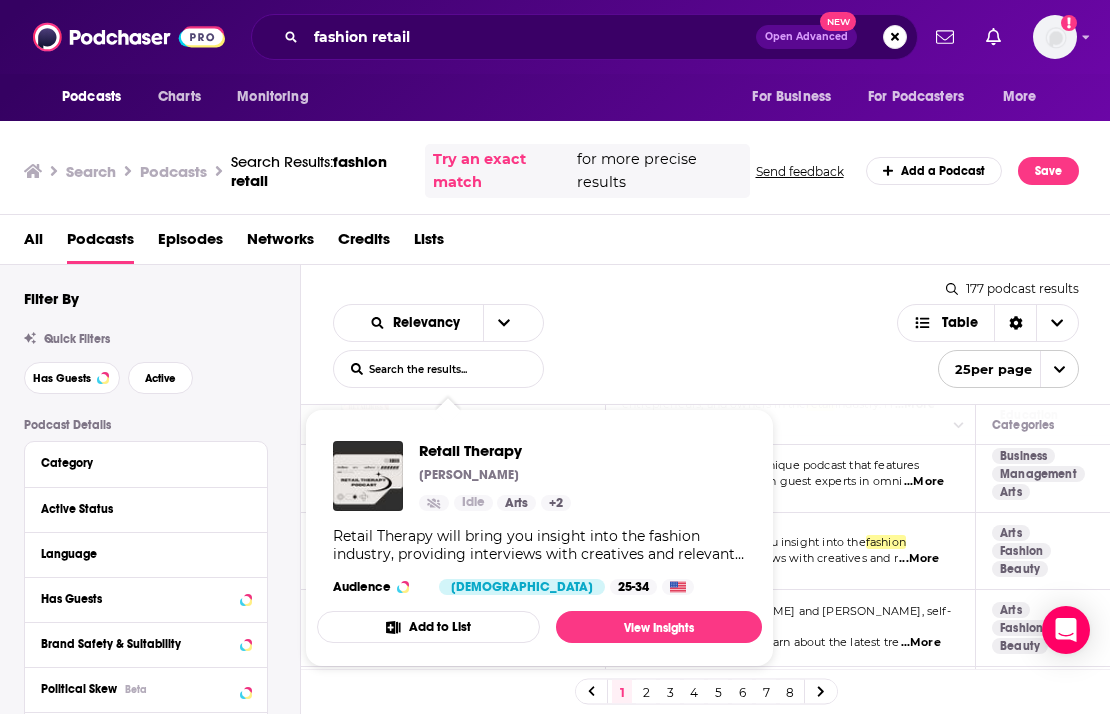 click on "Relevancy List Search Input Search the results... Table" at bounding box center [615, 346] 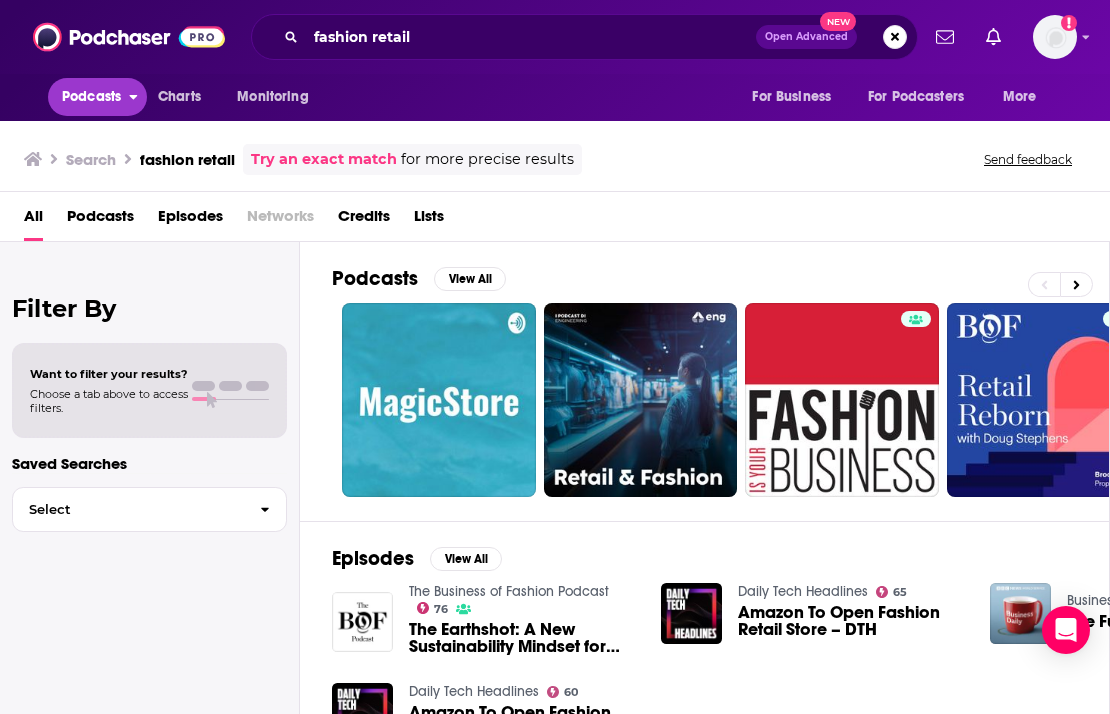 click on "Podcasts" at bounding box center (91, 97) 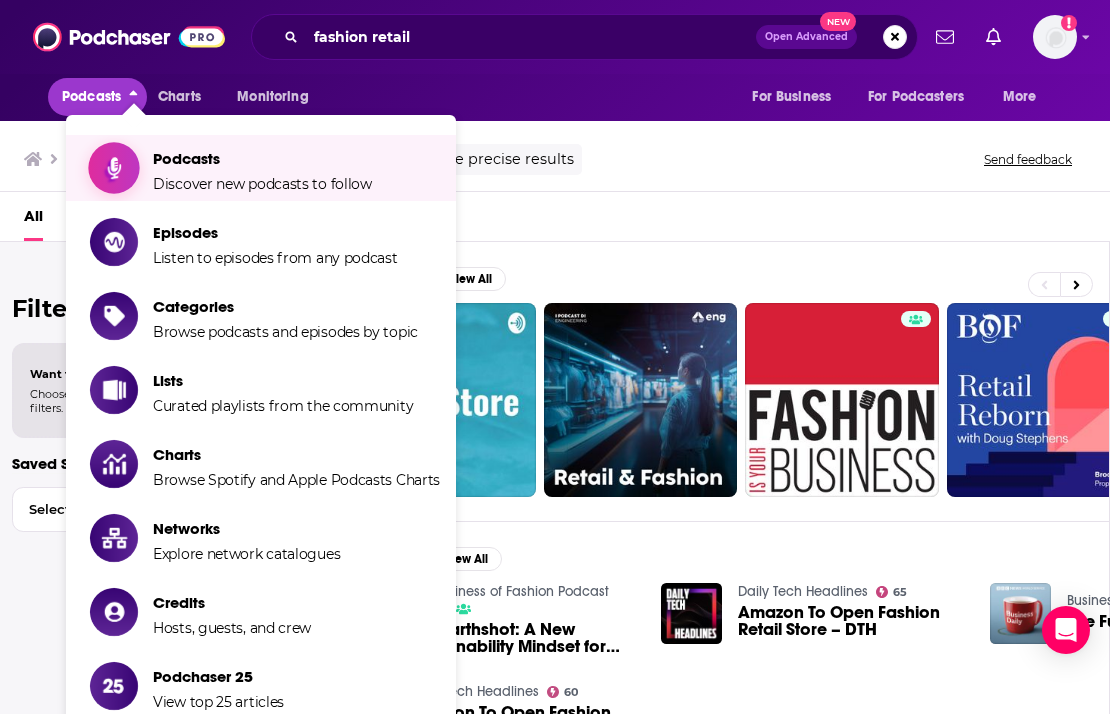 click on "Podcasts" at bounding box center (262, 158) 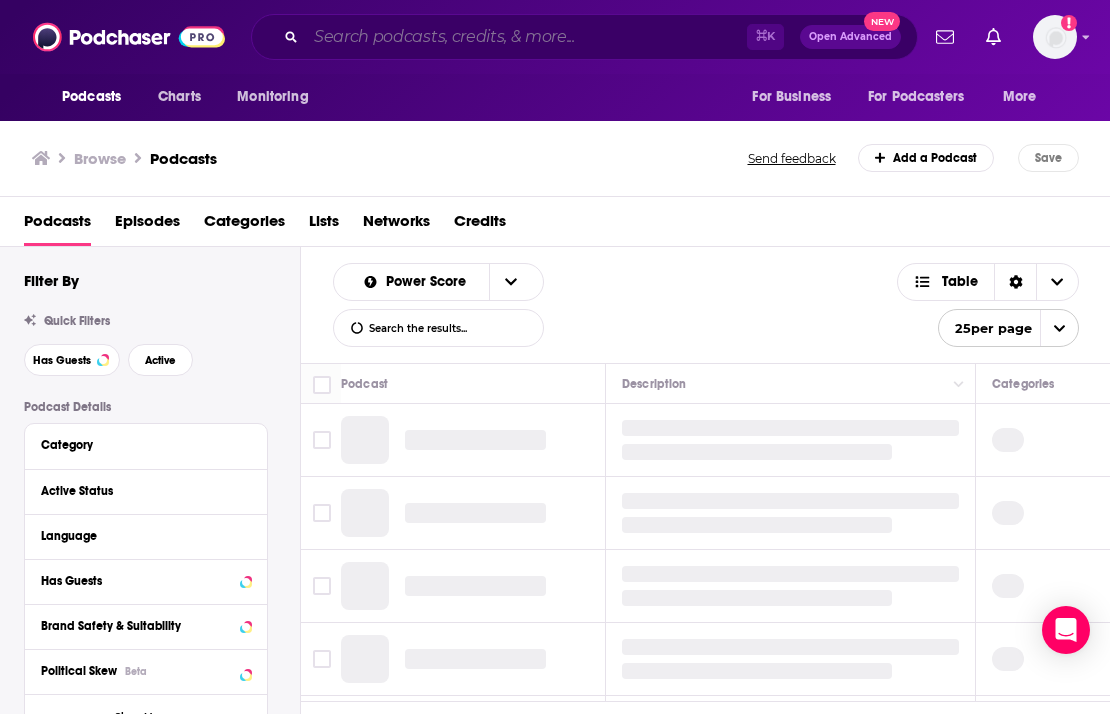 click at bounding box center [526, 37] 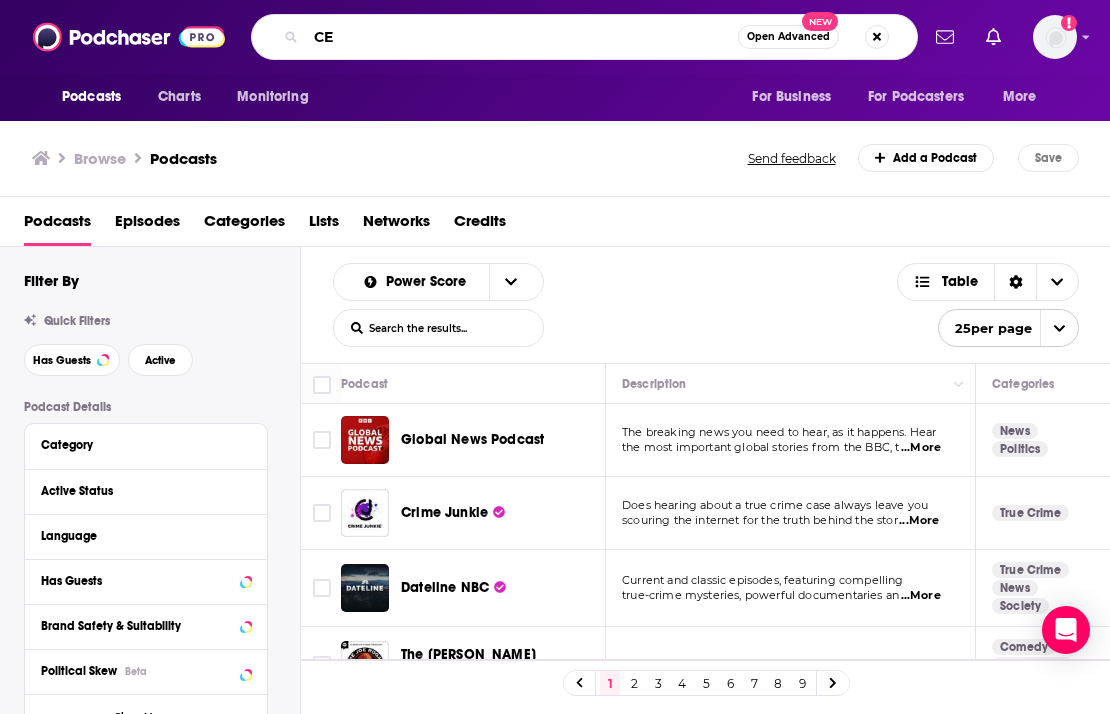 type on "C" 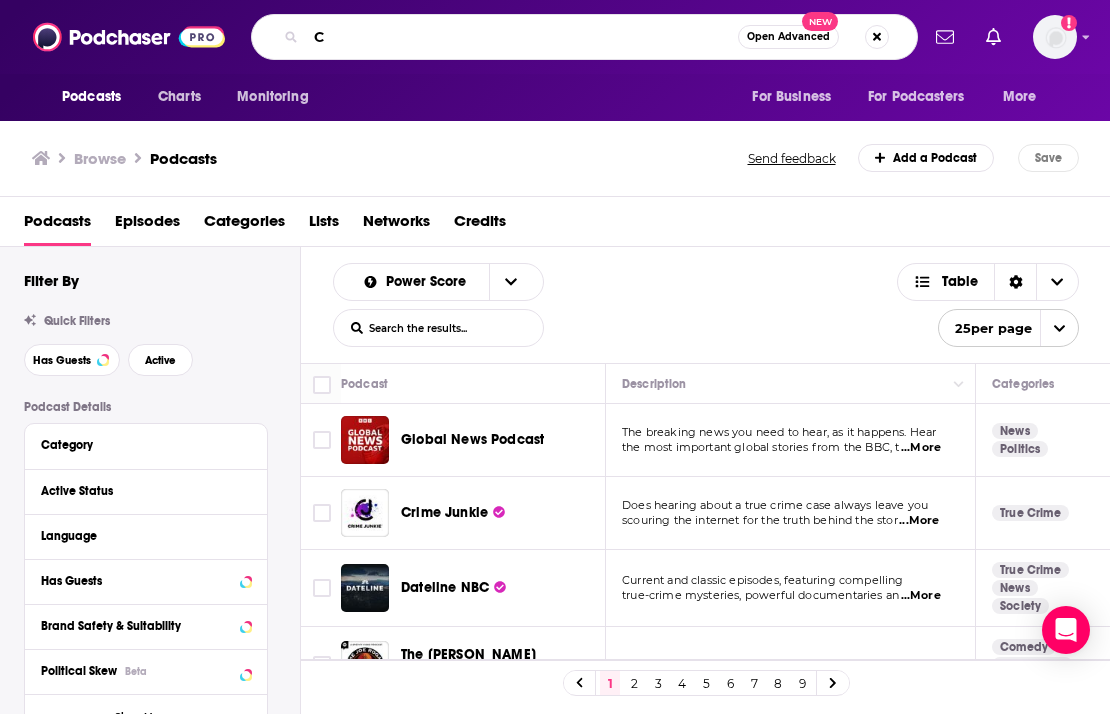 type 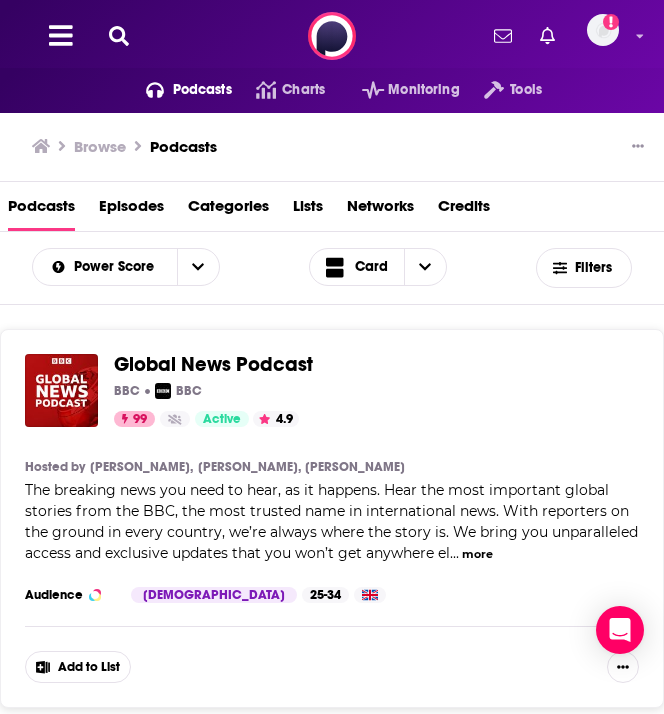 click 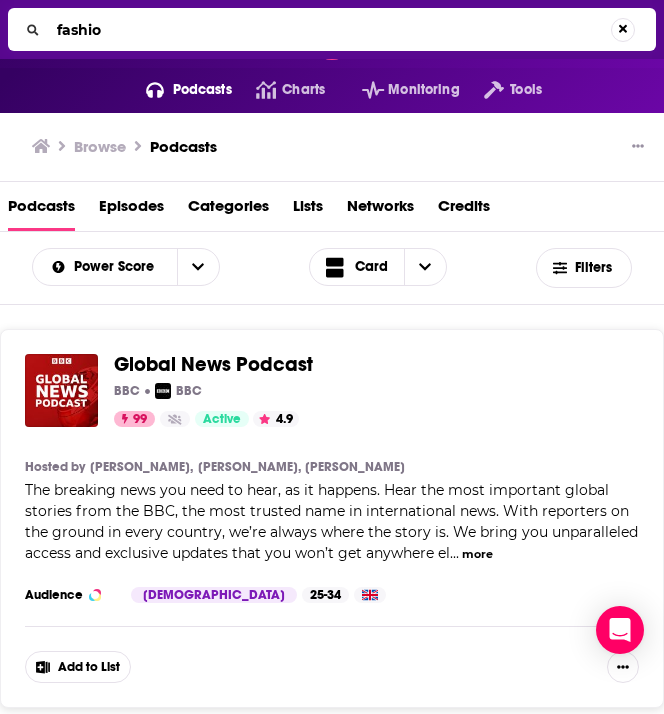 type on "fashion" 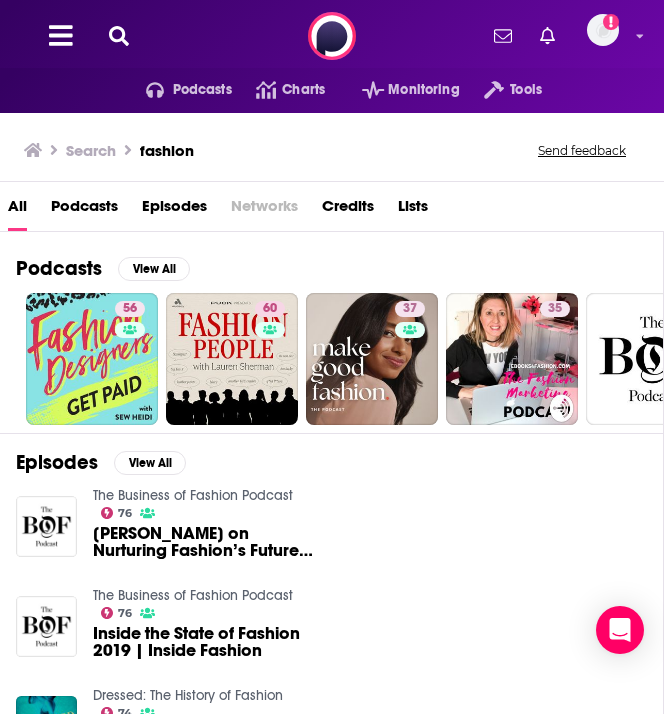 click on "Podcasts" at bounding box center [84, 210] 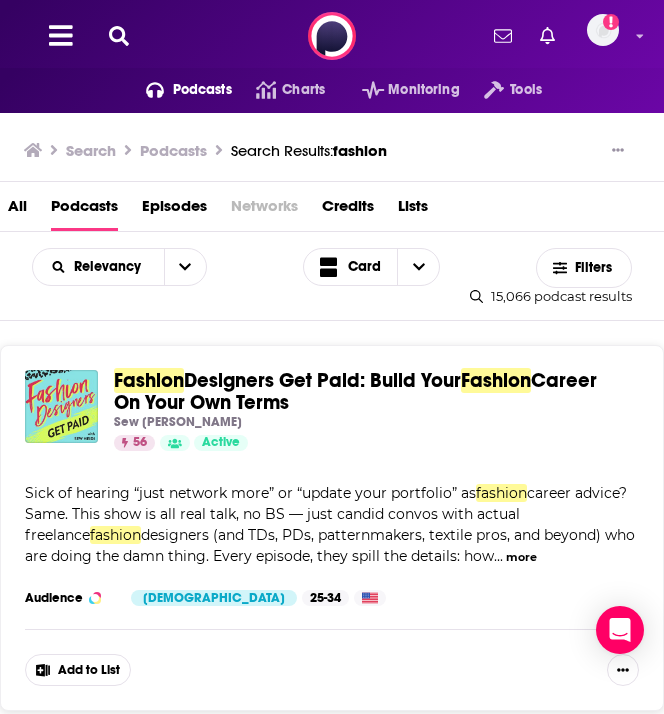 click on "Career On Your Own Terms" at bounding box center (355, 391) 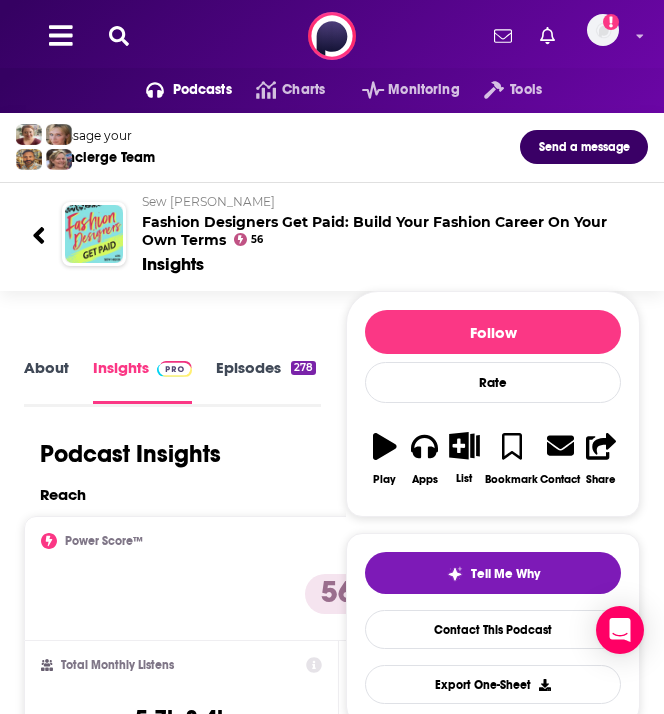 scroll, scrollTop: 3, scrollLeft: 0, axis: vertical 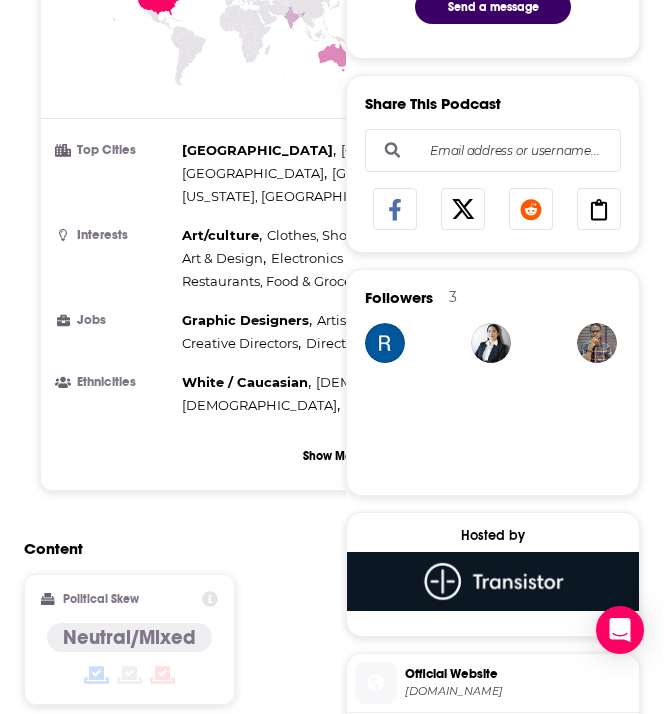 click on "[GEOGRAPHIC_DATA] , [GEOGRAPHIC_DATA] , [GEOGRAPHIC_DATA] , [GEOGRAPHIC_DATA] , [US_STATE], [GEOGRAPHIC_DATA] , [US_STATE], [GEOGRAPHIC_DATA]" at bounding box center (395, 173) 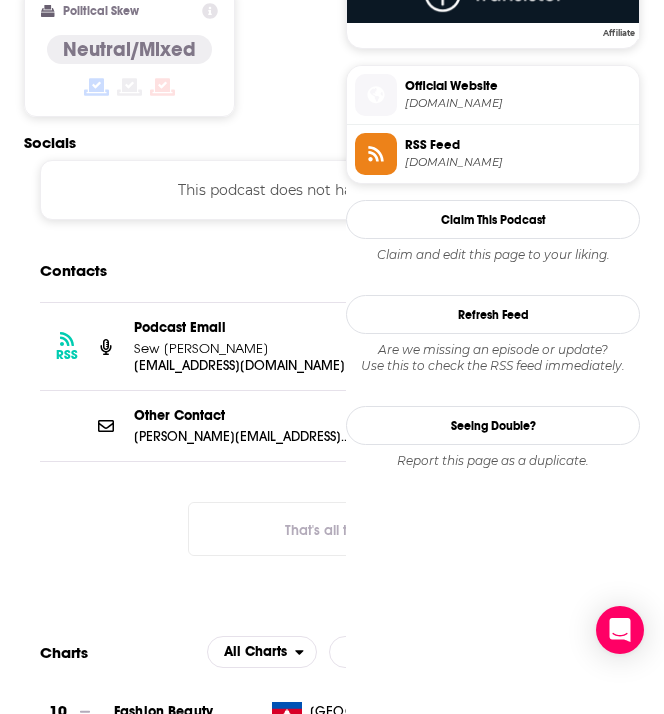scroll, scrollTop: 1707, scrollLeft: 0, axis: vertical 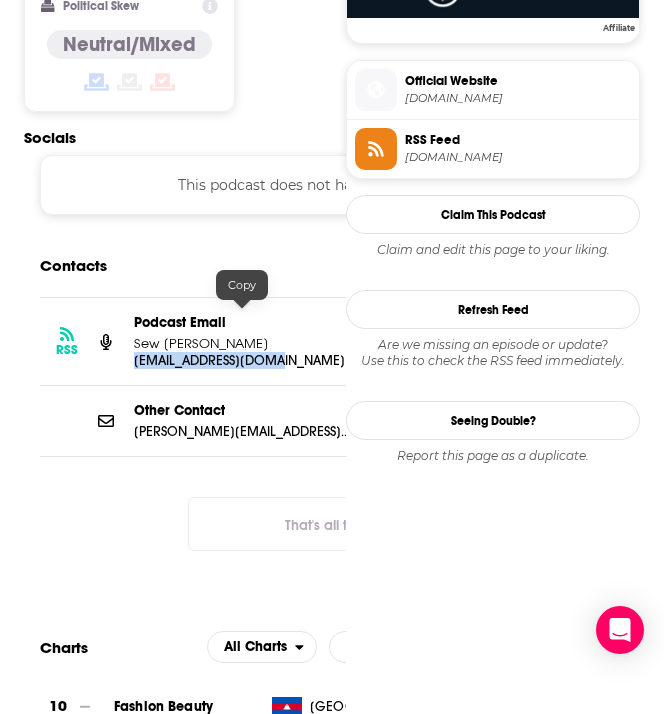 drag, startPoint x: 127, startPoint y: 315, endPoint x: 329, endPoint y: 317, distance: 202.0099 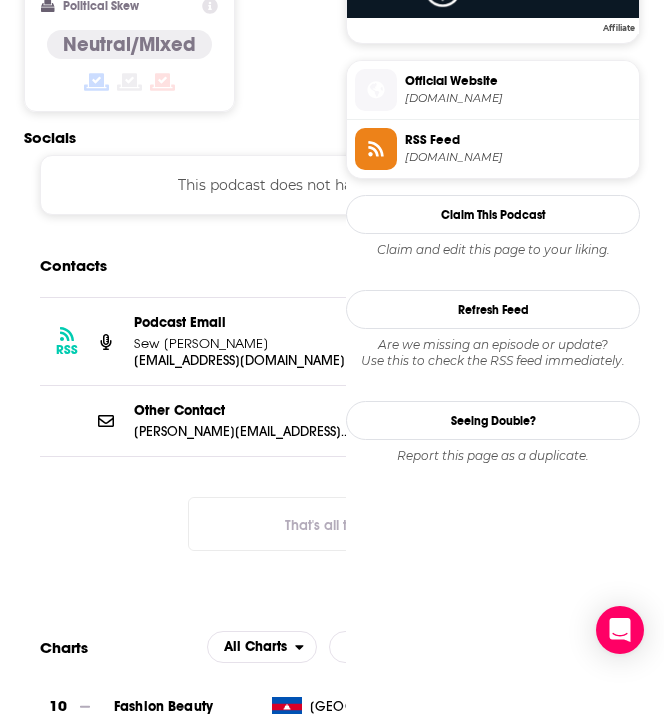 click on "Podcast Email" at bounding box center (242, 322) 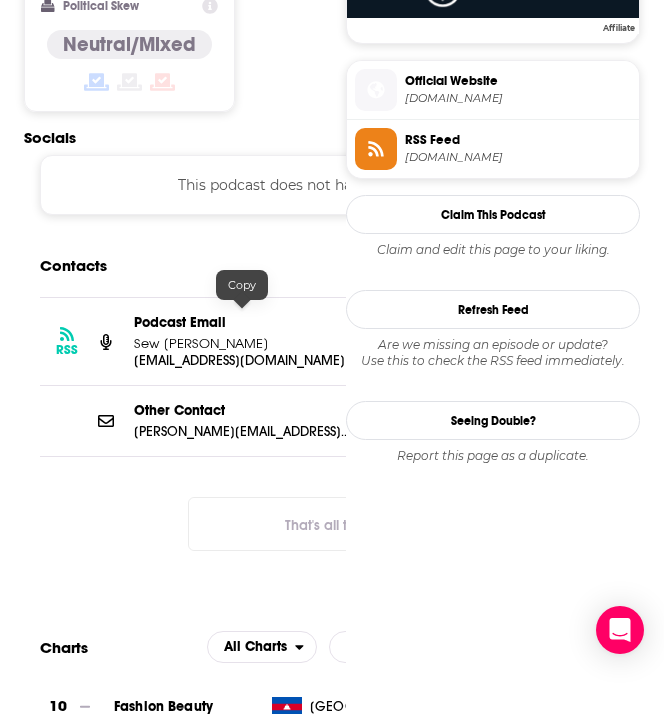 click on "[EMAIL_ADDRESS][DOMAIN_NAME]" at bounding box center [242, 360] 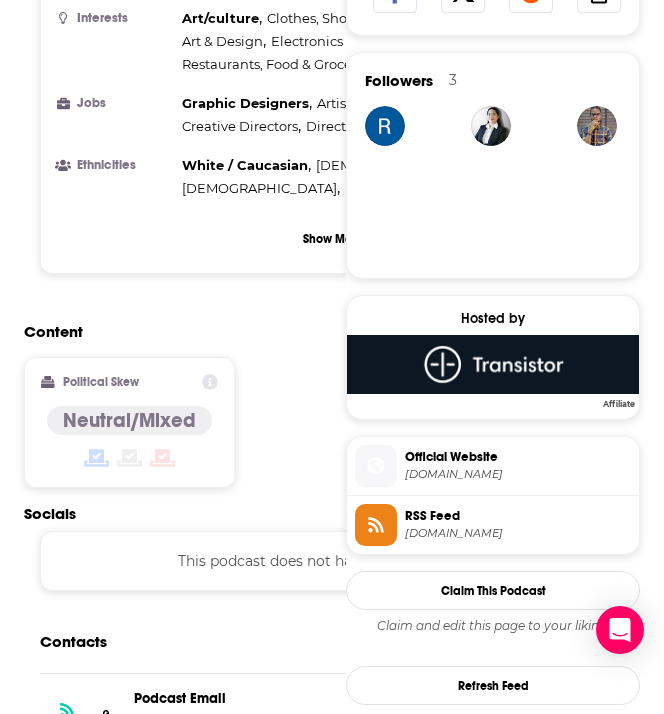 scroll, scrollTop: 0, scrollLeft: 0, axis: both 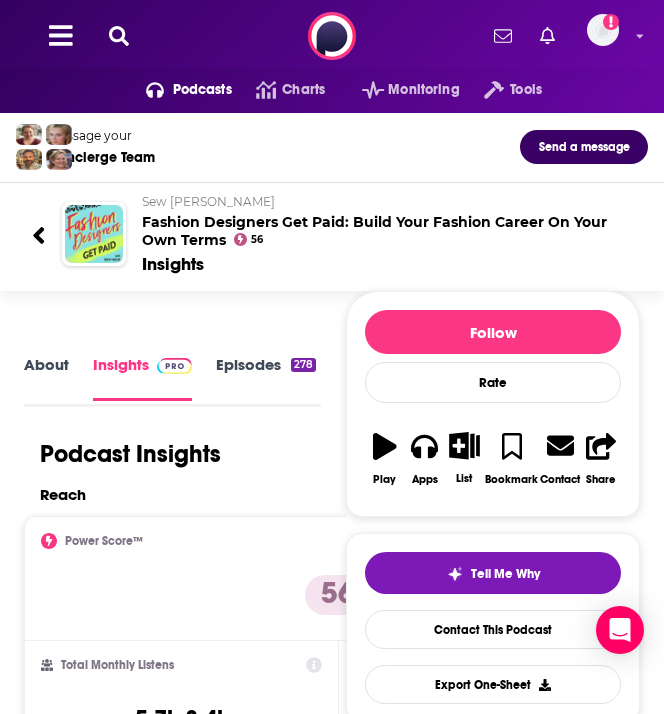 click on "Sew [PERSON_NAME]   Fashion Designers Get Paid: Build Your Fashion Career On Your Own Terms" at bounding box center (387, 221) 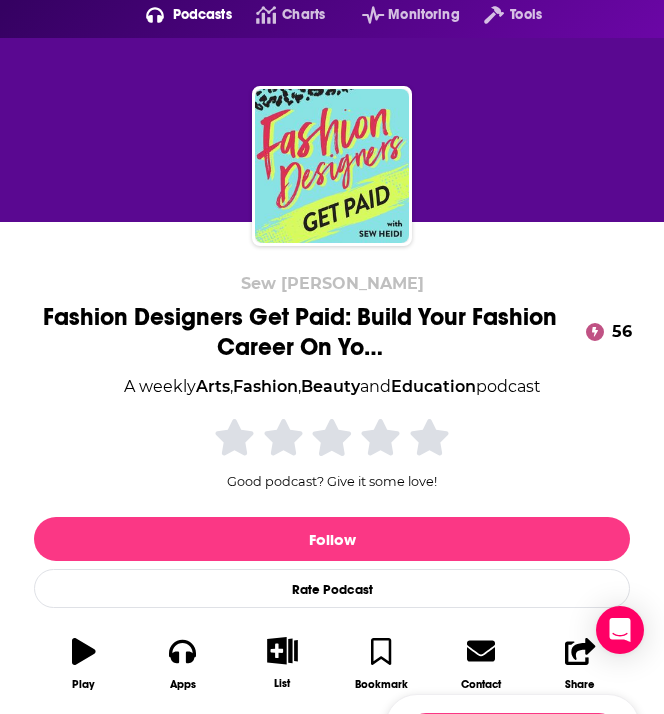 scroll, scrollTop: 78, scrollLeft: 0, axis: vertical 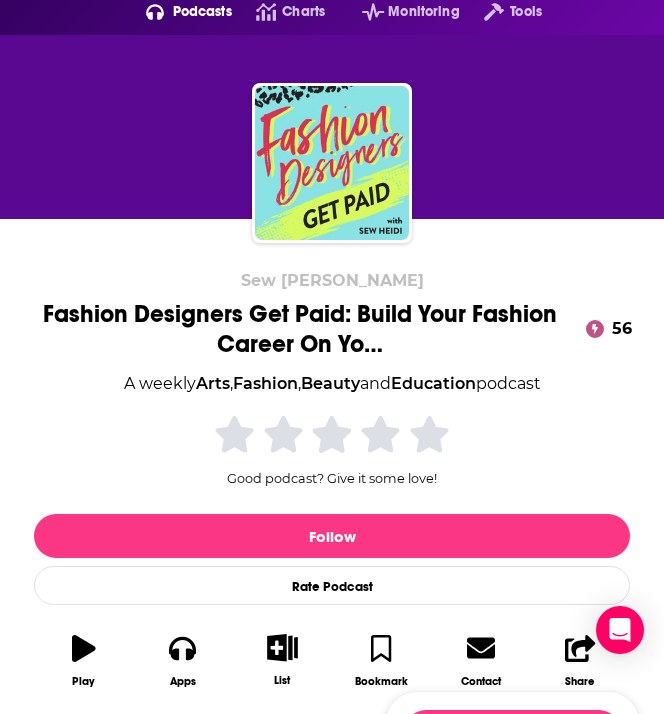 click on "Sew [PERSON_NAME]   Fashion Designers Get Paid: Build Your Fashion Career On Yo… 56 A   weekly  Arts ,  Fashion ,  Beauty  and  Education  podcast 56 Good podcast? Give it some love! Follow Rate Podcast Play Apps List Bookmark Contact Share" at bounding box center (332, 486) 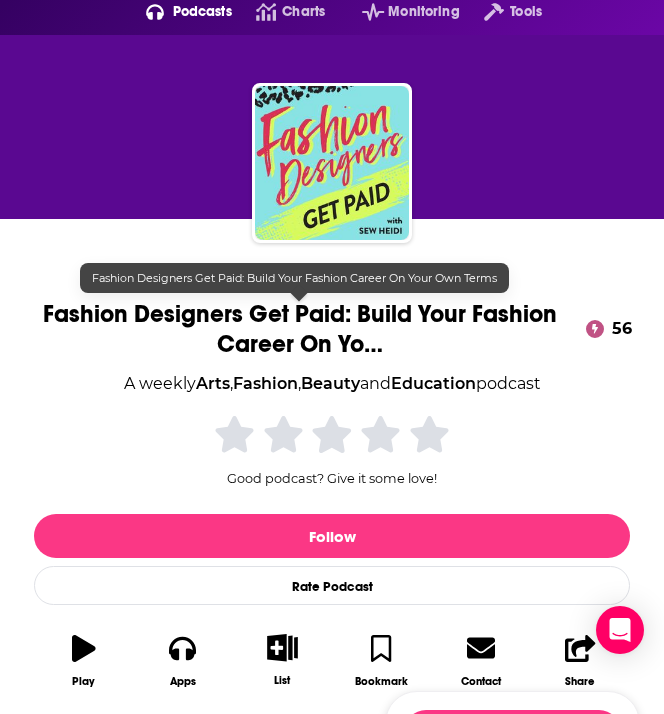click on "Fashion Designers Get Paid: Build Your Fashion Career On Yo…" at bounding box center (299, 329) 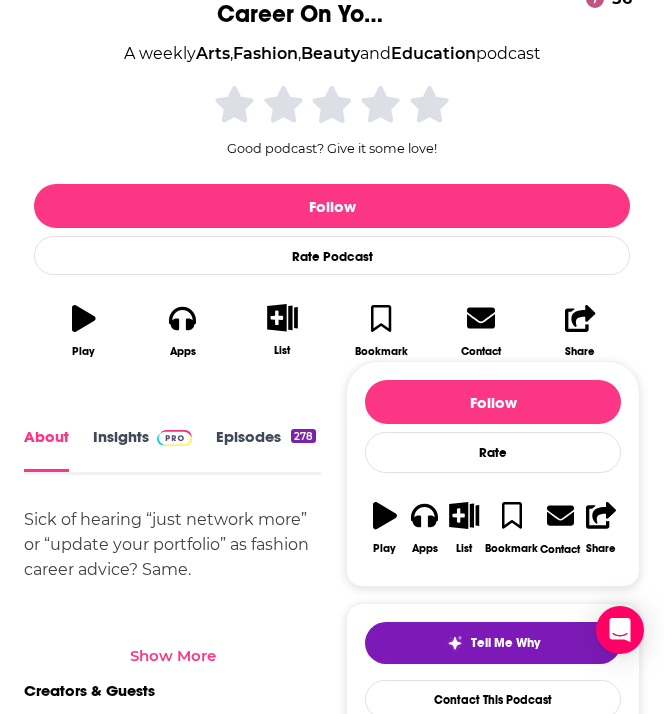 scroll, scrollTop: 627, scrollLeft: 0, axis: vertical 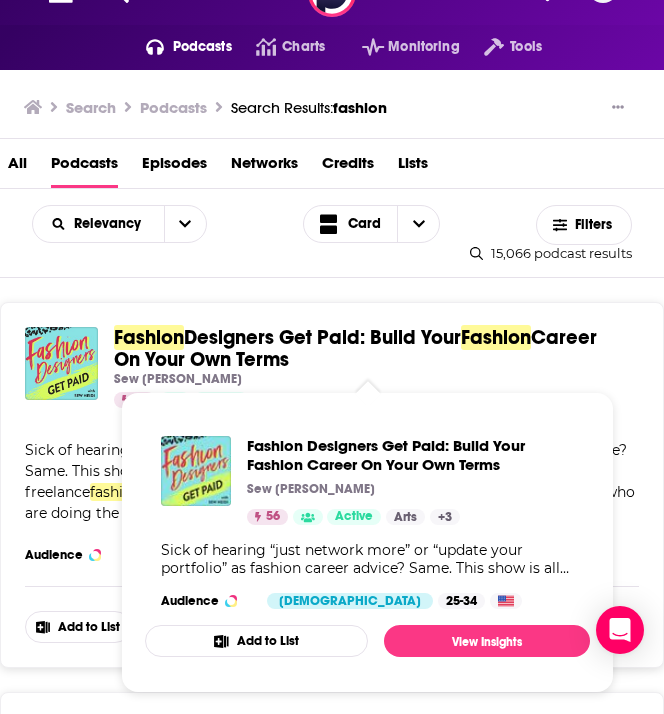 drag, startPoint x: 111, startPoint y: 333, endPoint x: 310, endPoint y: 361, distance: 200.96019 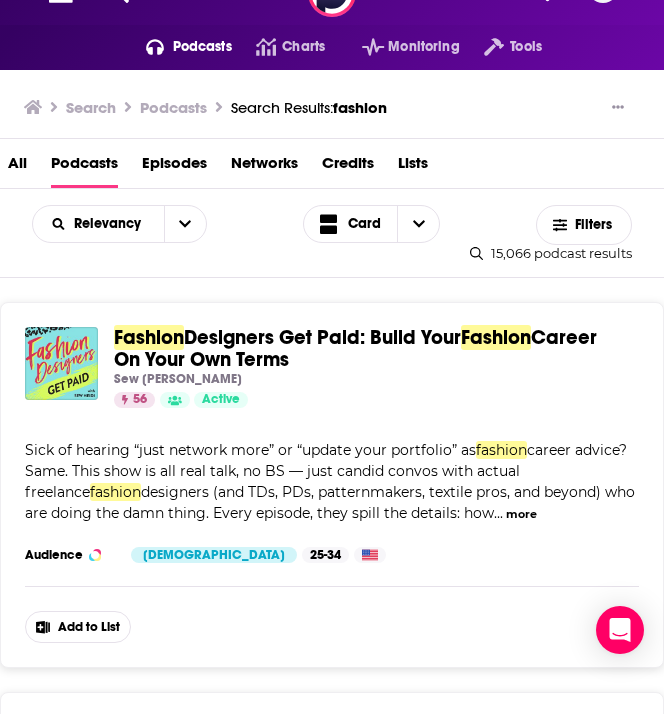 copy on "Fashion  Designers Get Paid: Build Your  Fashion  Career On Your Own Terms" 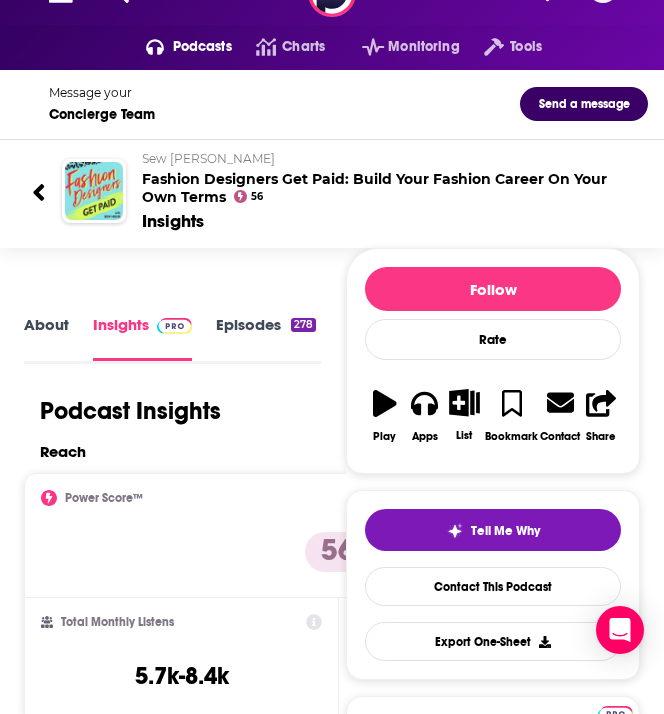 scroll, scrollTop: 0, scrollLeft: 0, axis: both 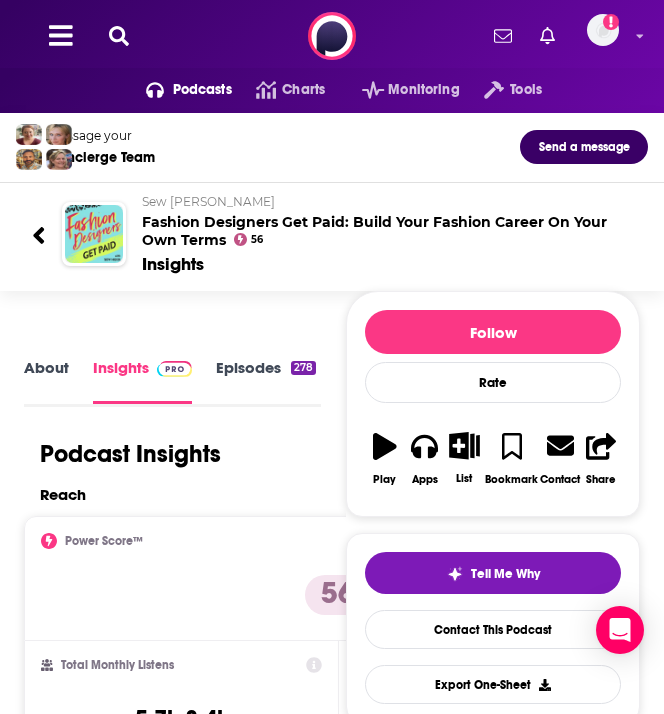click on "Sew [PERSON_NAME]   Fashion Designers Get Paid: Build Your Fashion Career On Your Own Terms" at bounding box center (387, 221) 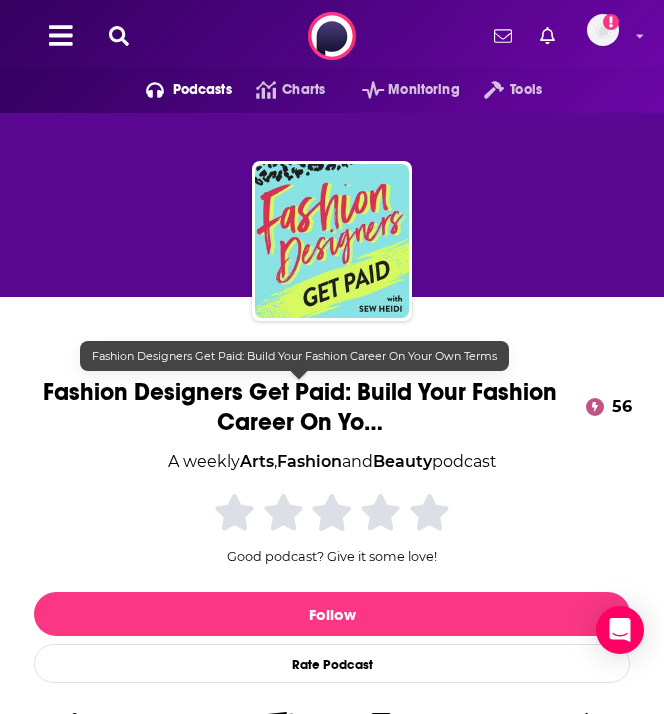 click on "Fashion Designers Get Paid: Build Your Fashion Career On Yo…" at bounding box center (299, 407) 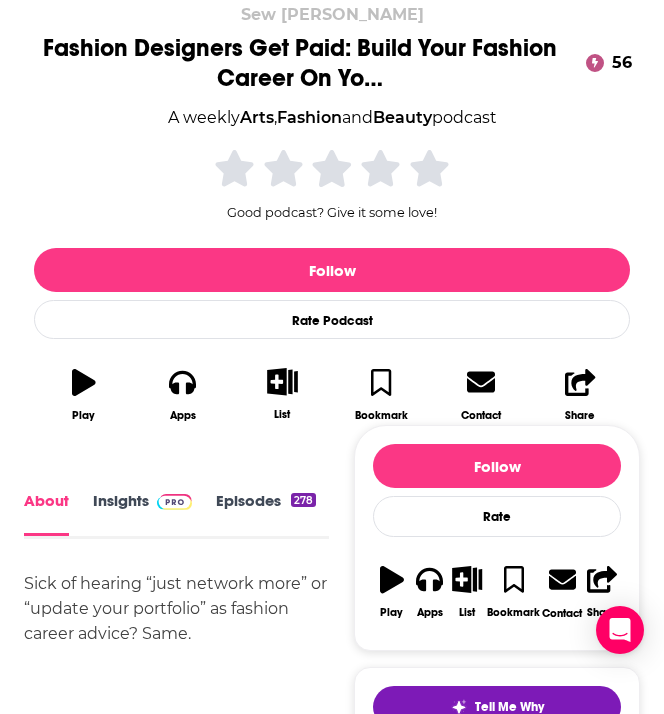 scroll, scrollTop: 346, scrollLeft: 0, axis: vertical 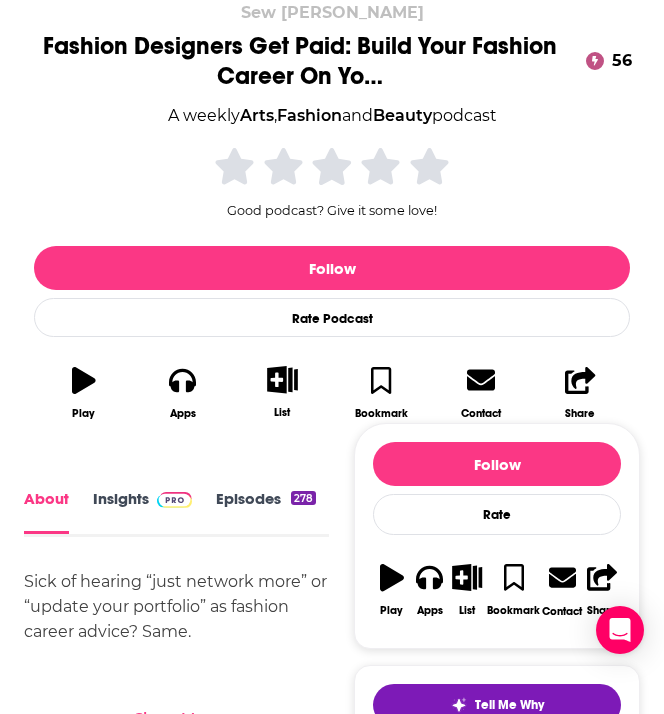 click on "Play" at bounding box center [83, 392] 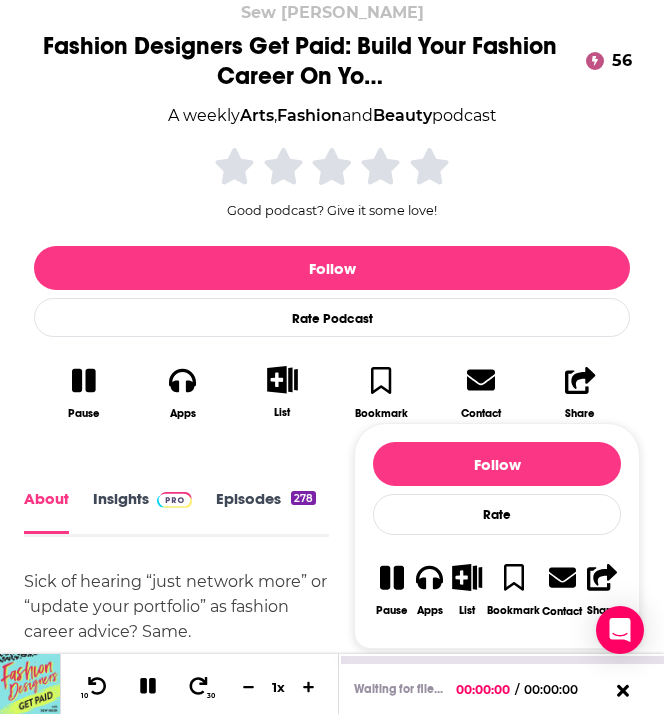 click on "Pause" at bounding box center [83, 392] 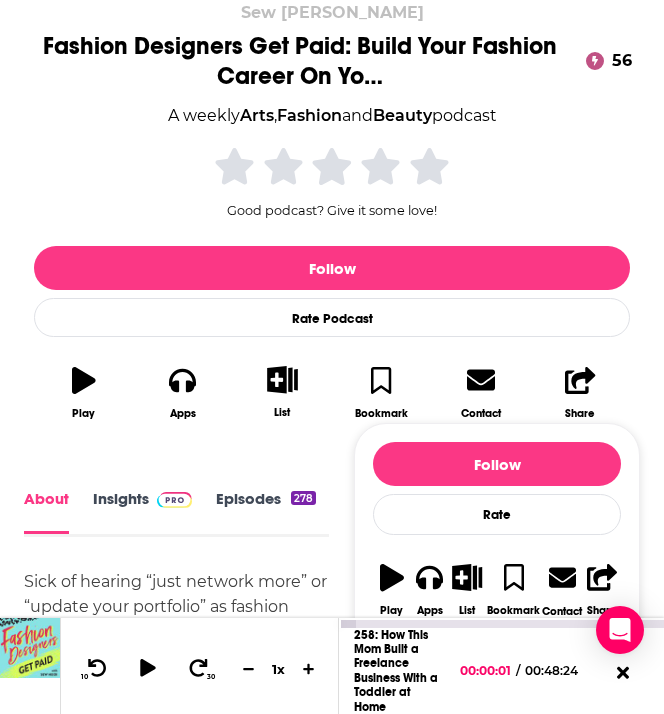 scroll, scrollTop: 3, scrollLeft: 0, axis: vertical 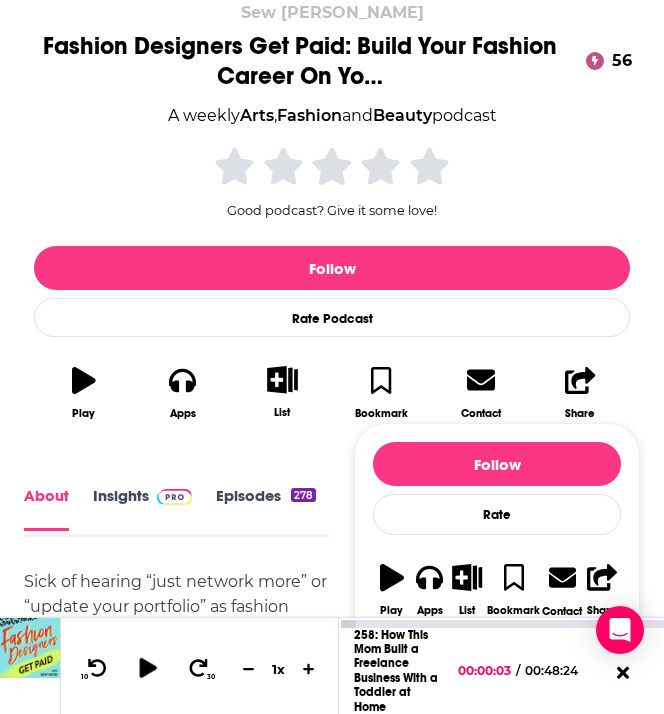 click 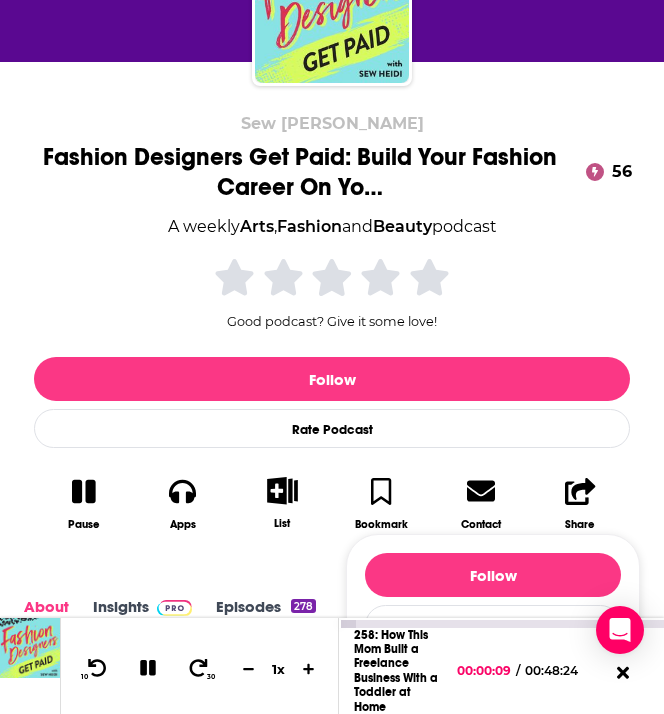 scroll, scrollTop: 0, scrollLeft: 0, axis: both 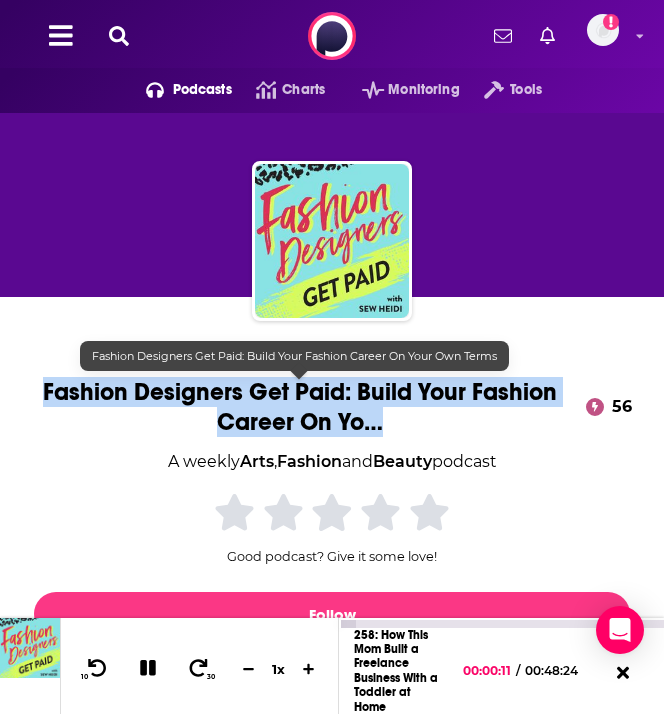 drag, startPoint x: 28, startPoint y: 391, endPoint x: 480, endPoint y: 429, distance: 453.59454 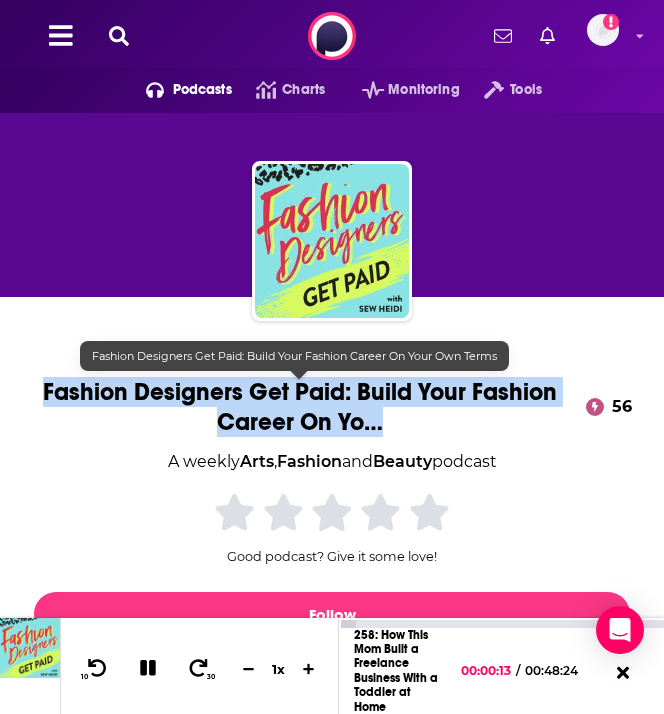 copy on "Fashion Designers Get Paid: Build Your Fashion Career On Yo…" 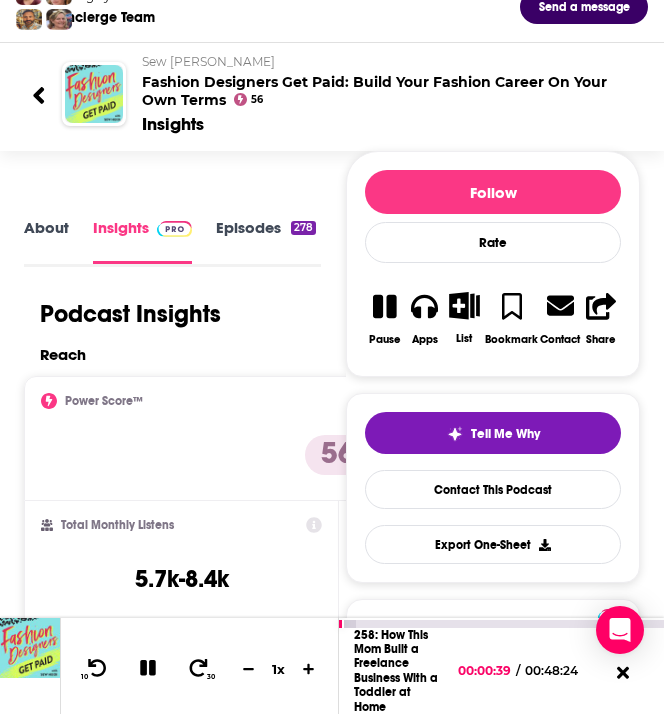 scroll, scrollTop: 141, scrollLeft: 0, axis: vertical 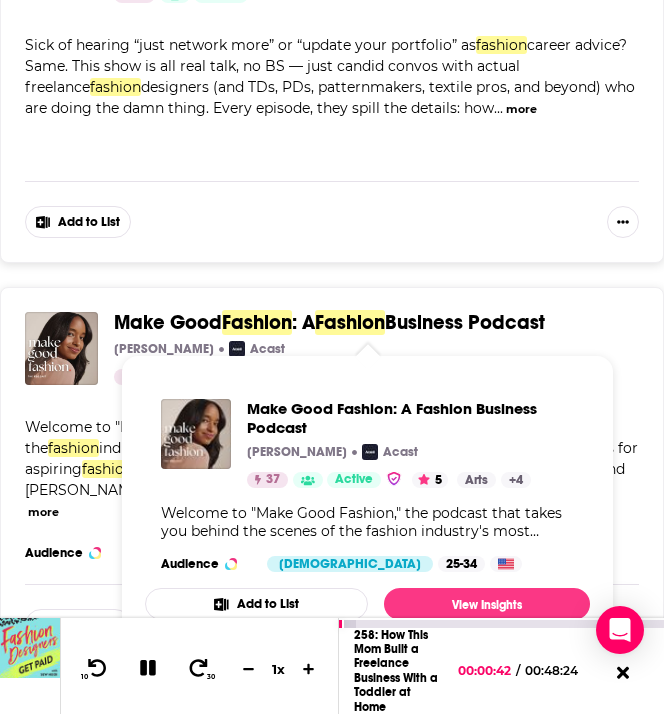 click on "Fashion" at bounding box center (257, 322) 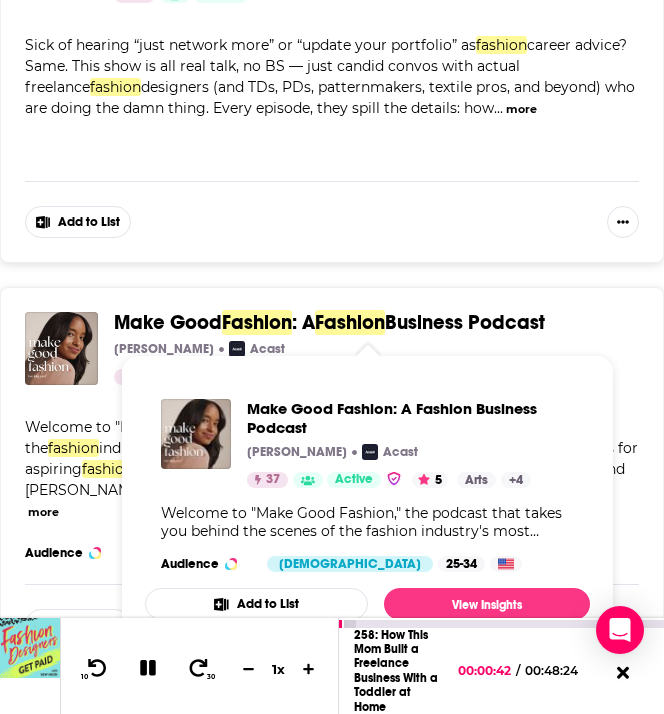 scroll, scrollTop: 0, scrollLeft: 0, axis: both 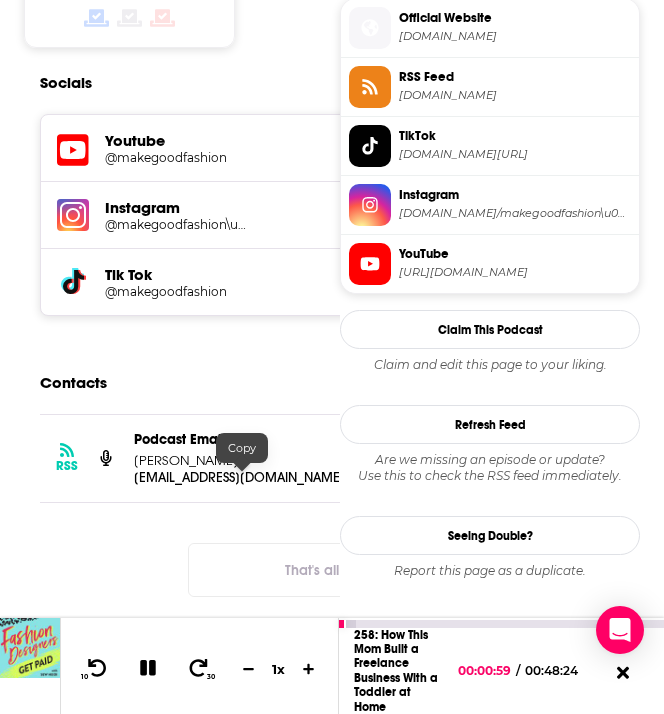 click on "[EMAIL_ADDRESS][DOMAIN_NAME]" at bounding box center [242, 477] 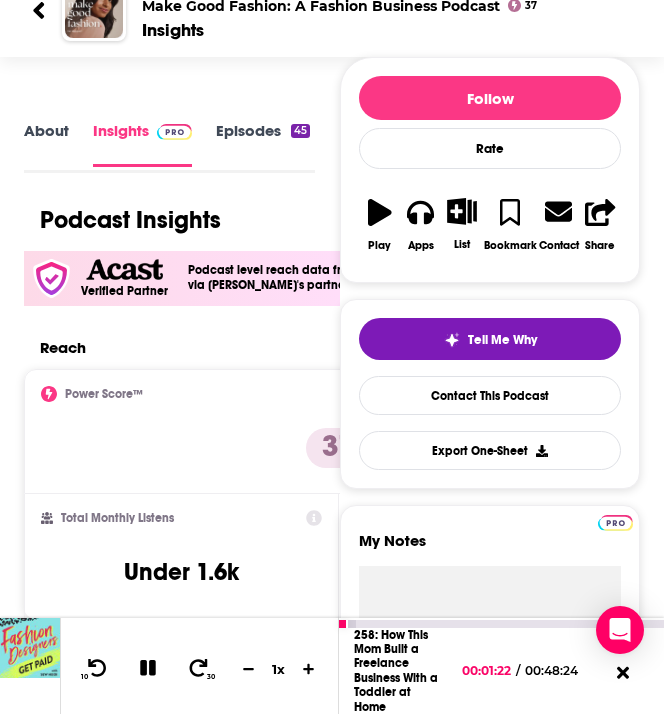 scroll, scrollTop: 0, scrollLeft: 0, axis: both 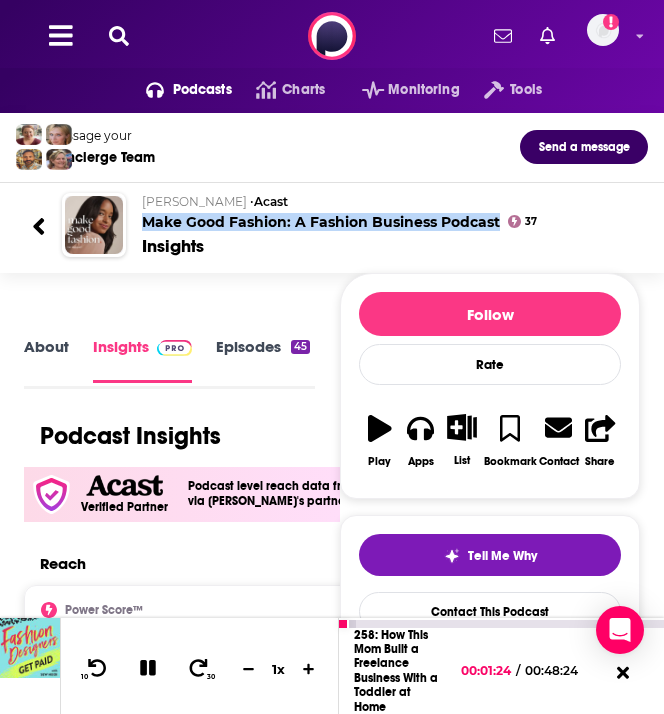 drag, startPoint x: 139, startPoint y: 216, endPoint x: 498, endPoint y: 222, distance: 359.05014 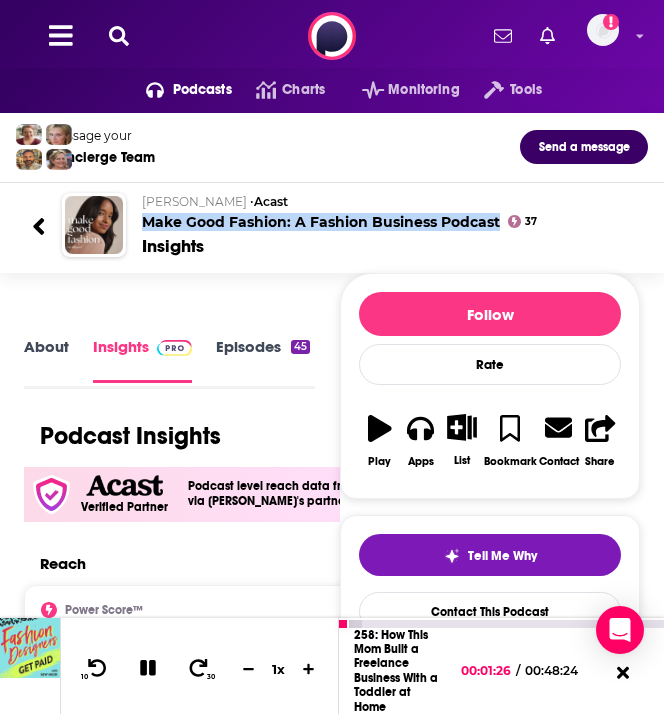 copy on "Make Good Fashion: A Fashion Business Podcast" 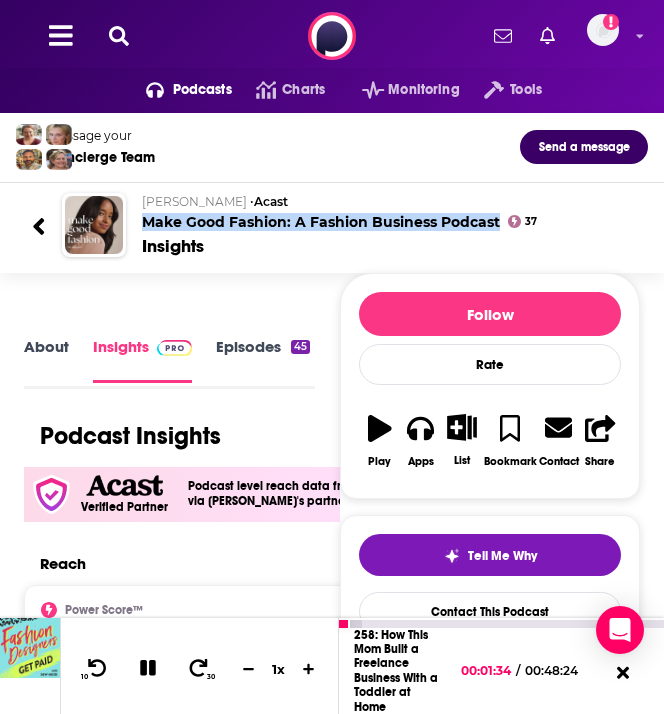 click on "About" at bounding box center (46, 359) 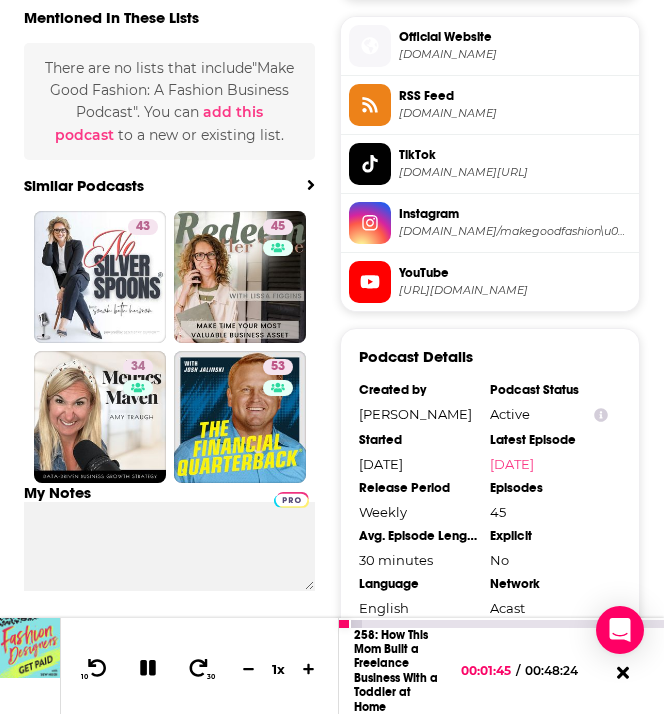 scroll, scrollTop: 1950, scrollLeft: 0, axis: vertical 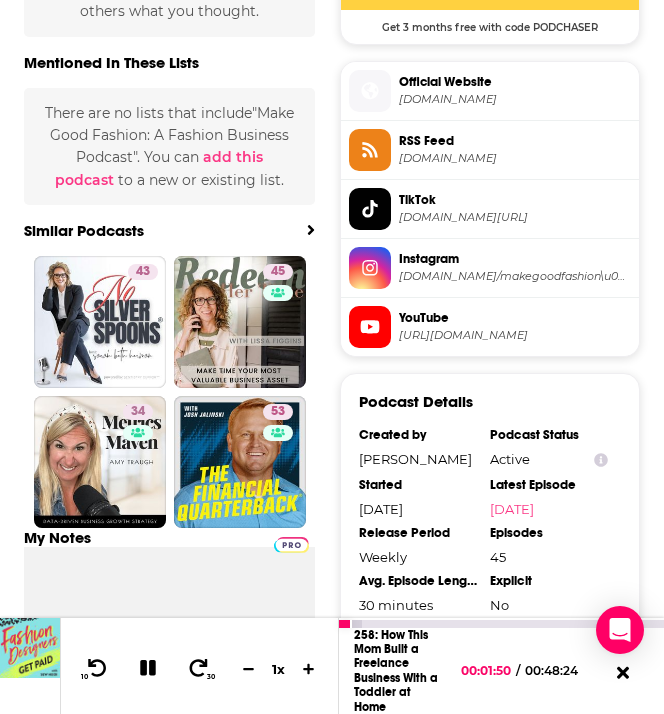 click on "Official Website" at bounding box center [515, 82] 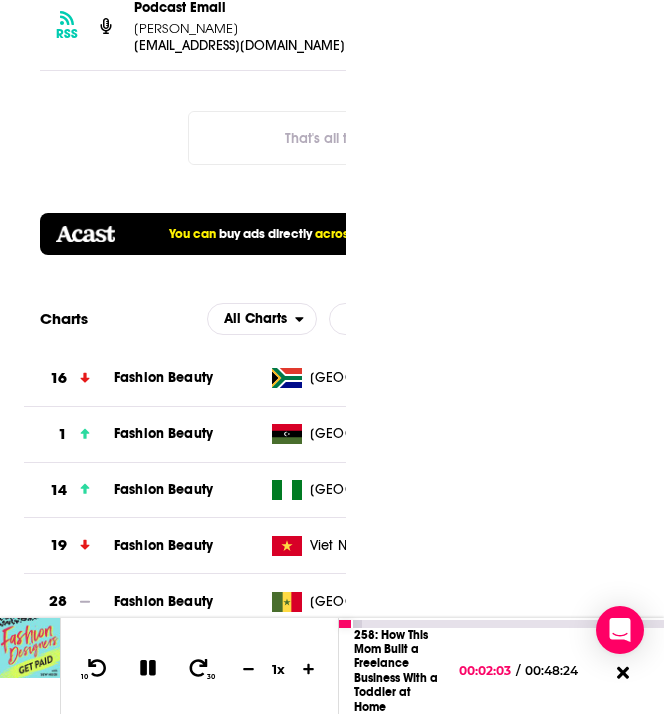 scroll, scrollTop: 0, scrollLeft: 0, axis: both 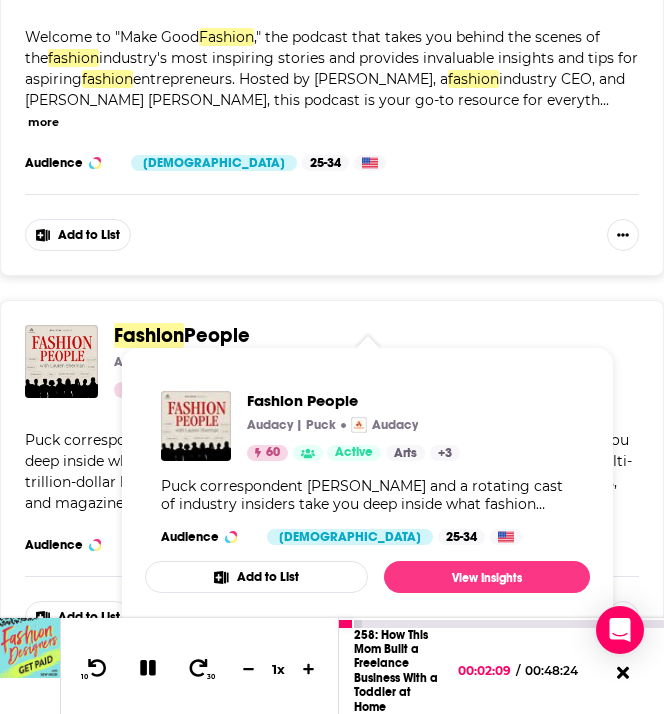 click on "People" at bounding box center [217, 335] 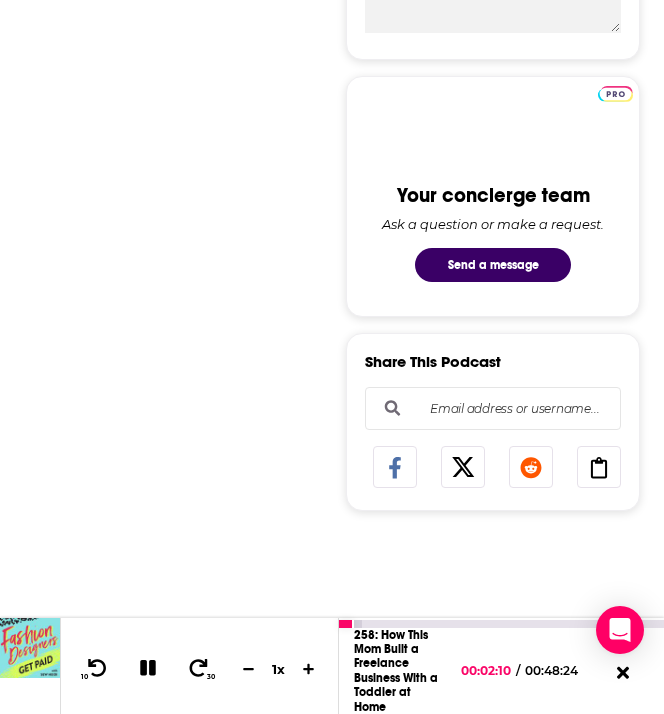 scroll, scrollTop: 0, scrollLeft: 0, axis: both 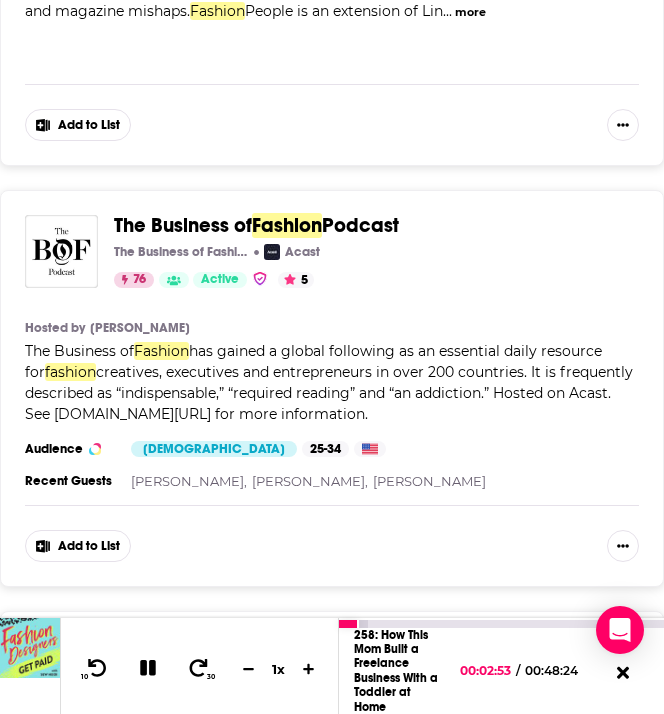 click on "Podcast" at bounding box center [360, 225] 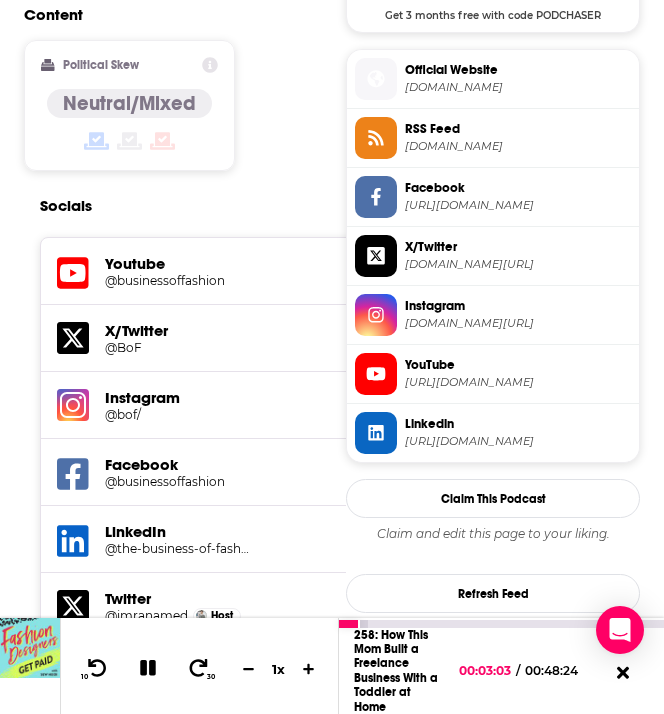 scroll, scrollTop: 2073, scrollLeft: 0, axis: vertical 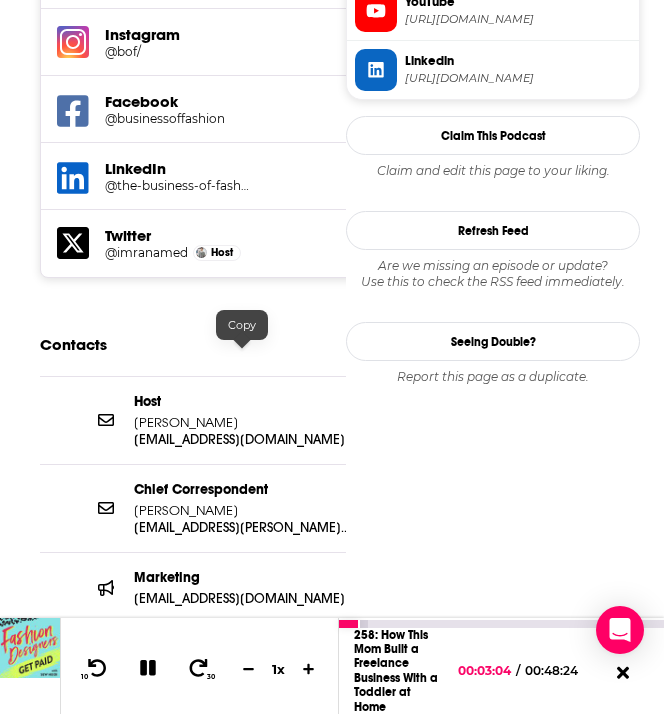 click on "[EMAIL_ADDRESS][DOMAIN_NAME]" at bounding box center (242, 439) 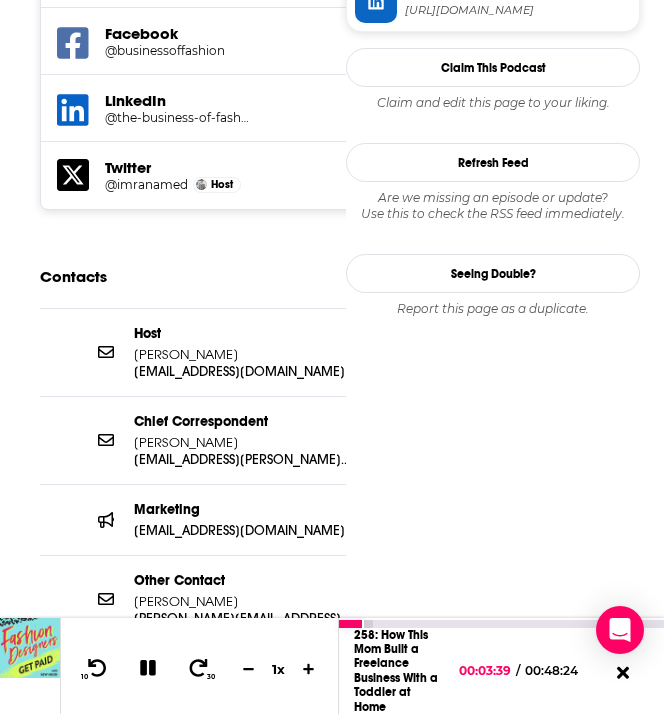 scroll, scrollTop: 2170, scrollLeft: 0, axis: vertical 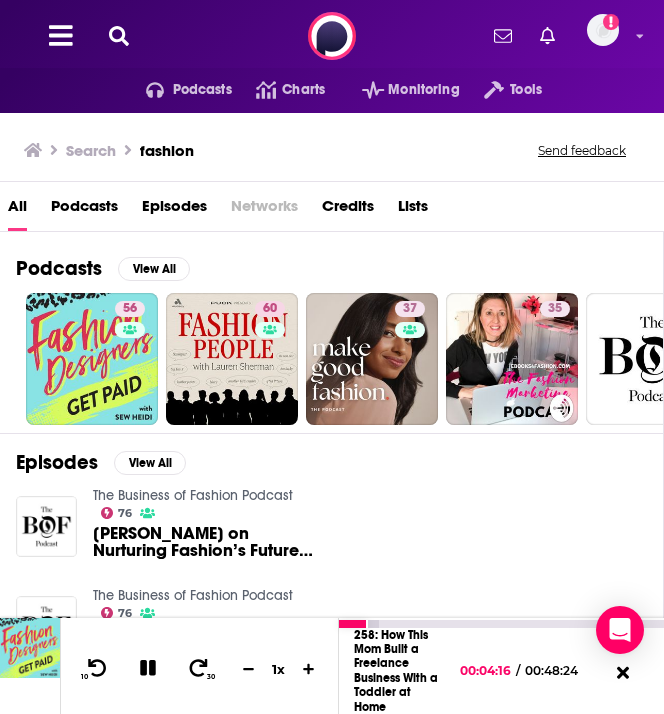 drag, startPoint x: 258, startPoint y: 147, endPoint x: 165, endPoint y: 138, distance: 93.43447 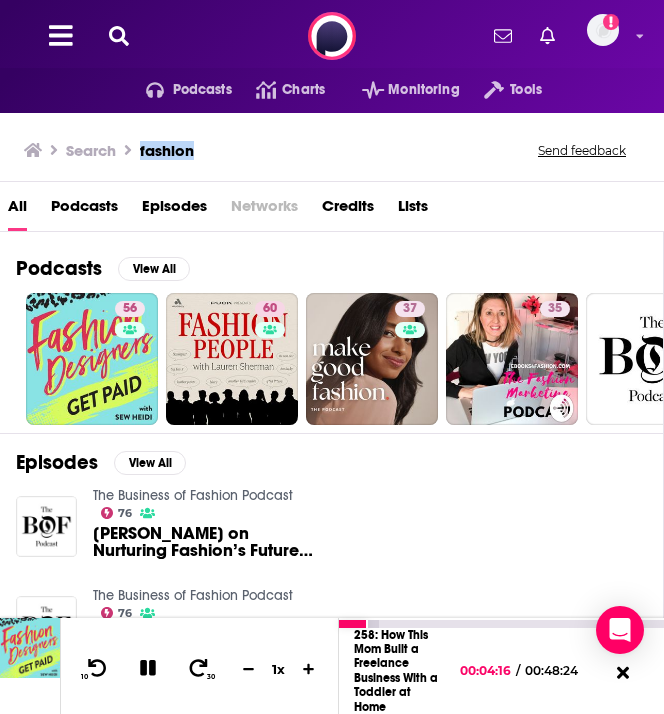click 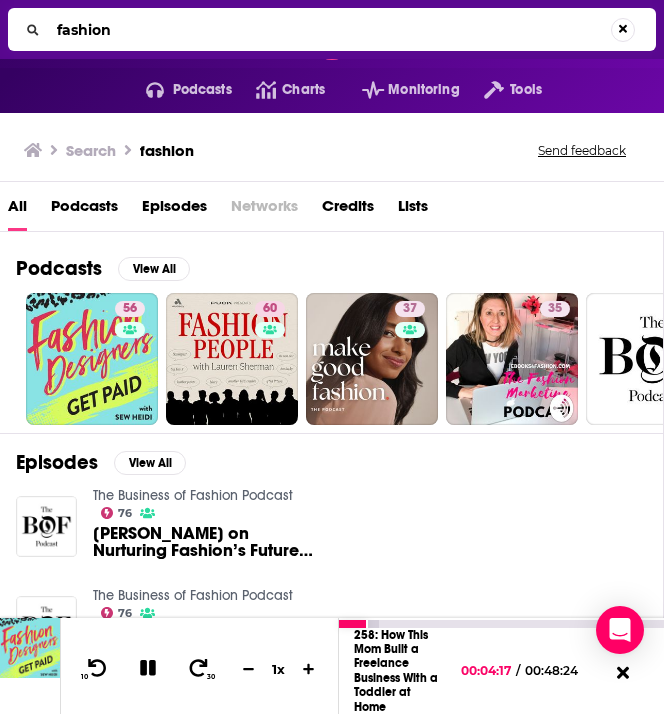 drag, startPoint x: 119, startPoint y: 29, endPoint x: 27, endPoint y: 29, distance: 92 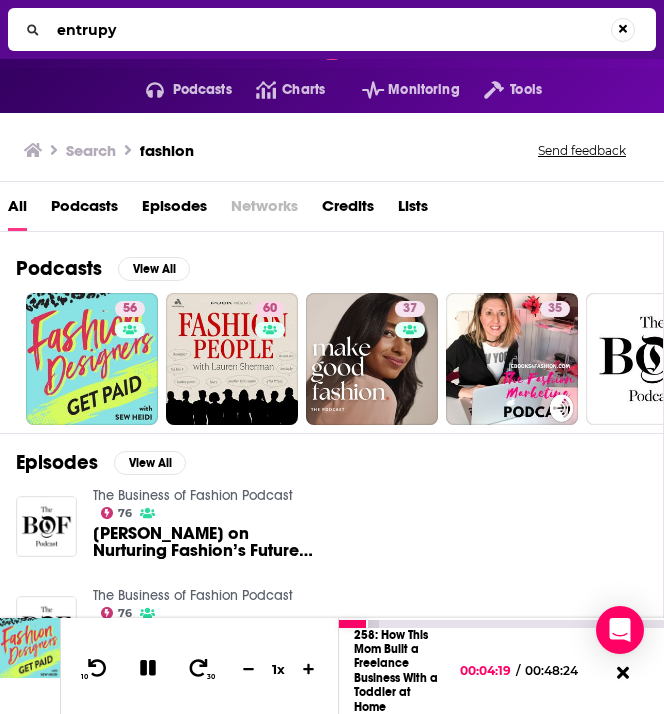 type on "entrupy" 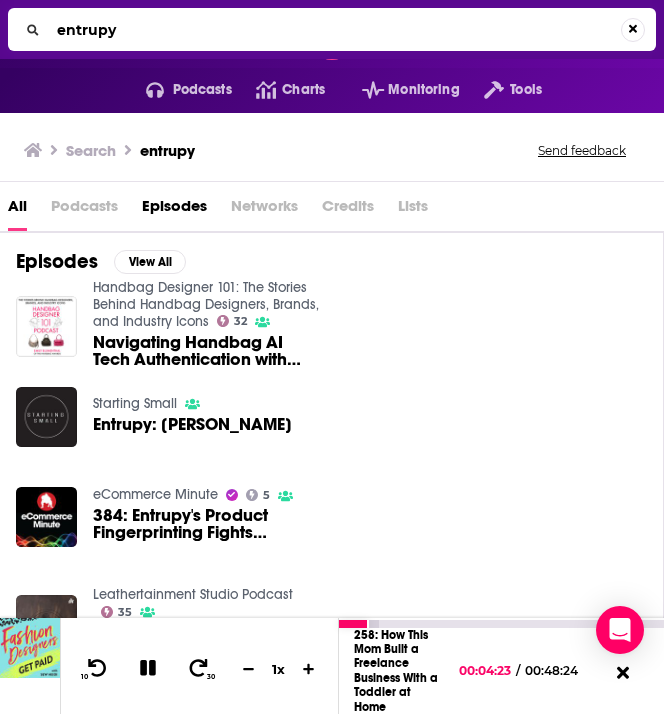 click on "Navigating Handbag AI Tech Authentication with [PERSON_NAME]’s [PERSON_NAME]" at bounding box center [207, 351] 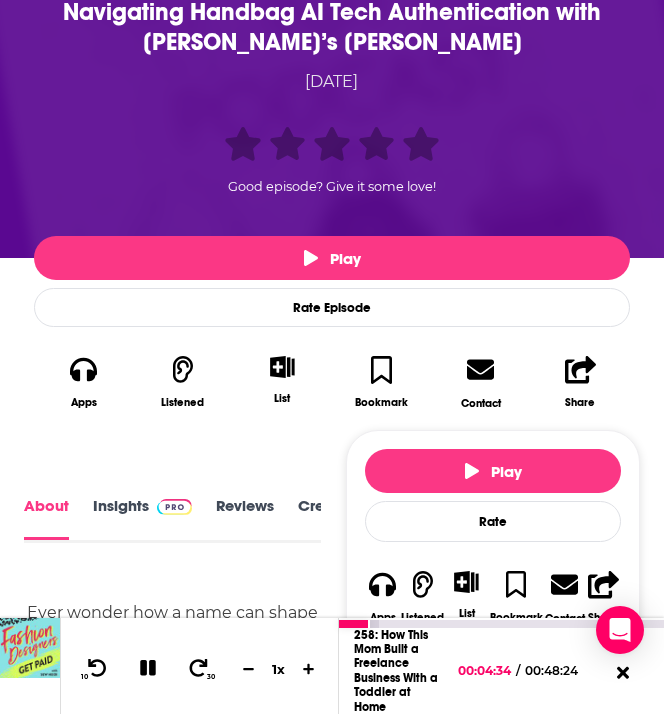 scroll, scrollTop: 467, scrollLeft: 0, axis: vertical 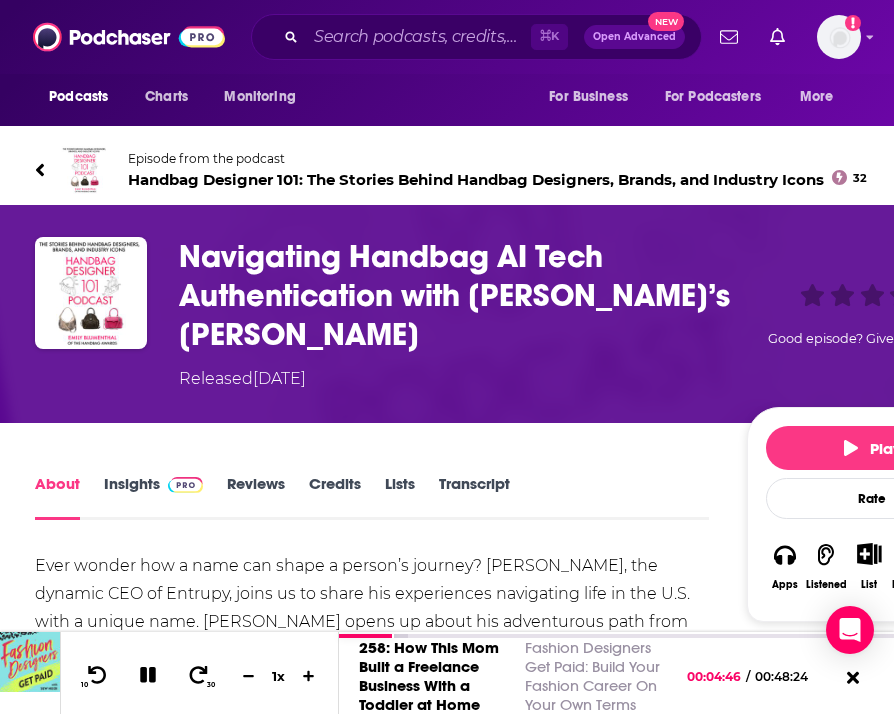 click on "Episode from the podcast Handbag Designer 101: The Stories Behind Handbag Designers, Brands, and Industry Icons 32" at bounding box center (516, 170) 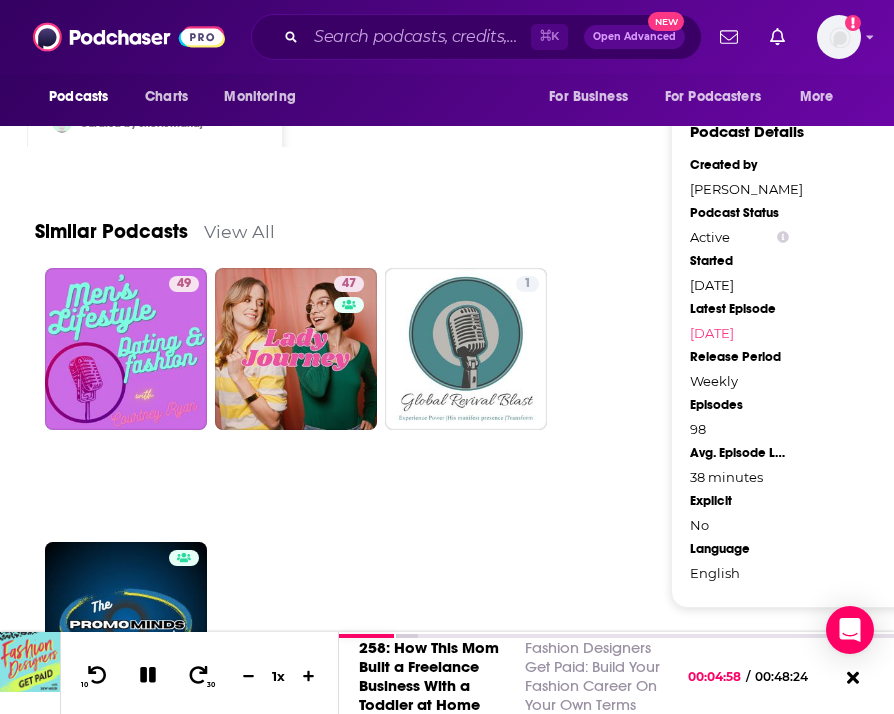 scroll, scrollTop: 2155, scrollLeft: 0, axis: vertical 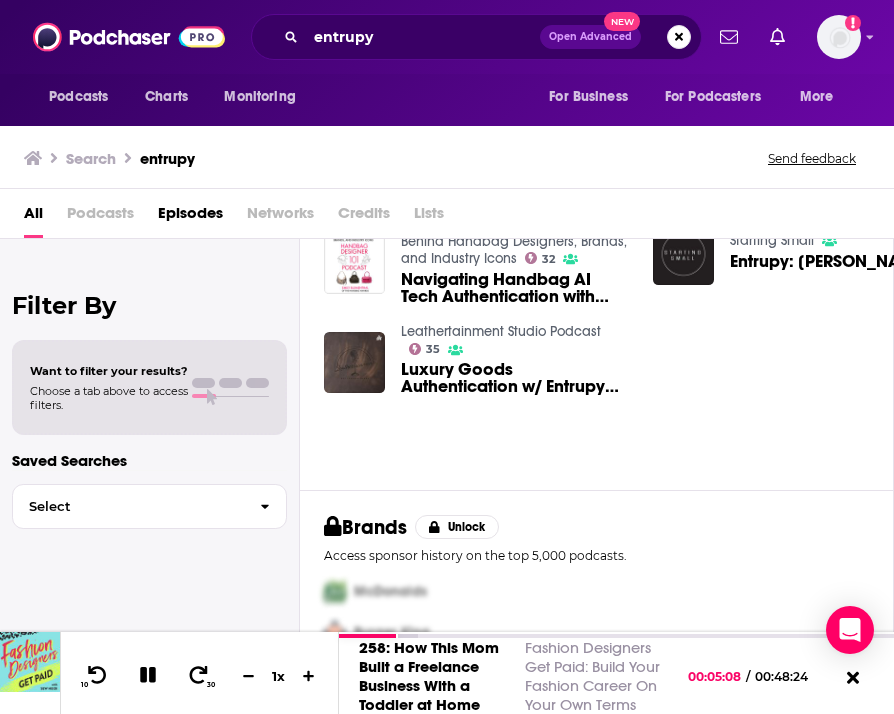 click on "Luxury Goods Authentication w/ Entrupy CEO, [PERSON_NAME] | EP17 S1" at bounding box center [515, 378] 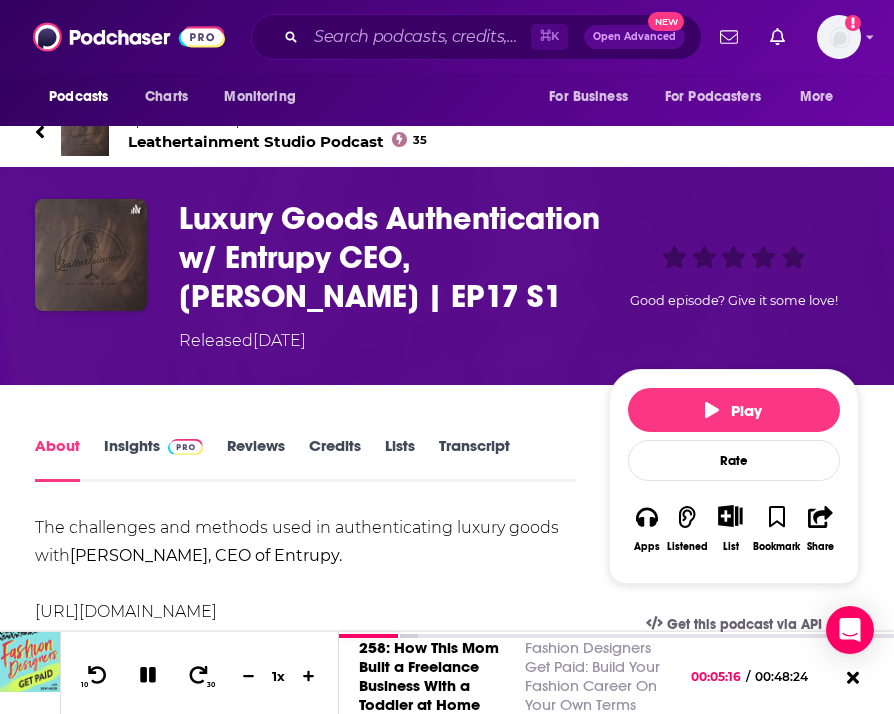 scroll, scrollTop: 39, scrollLeft: 0, axis: vertical 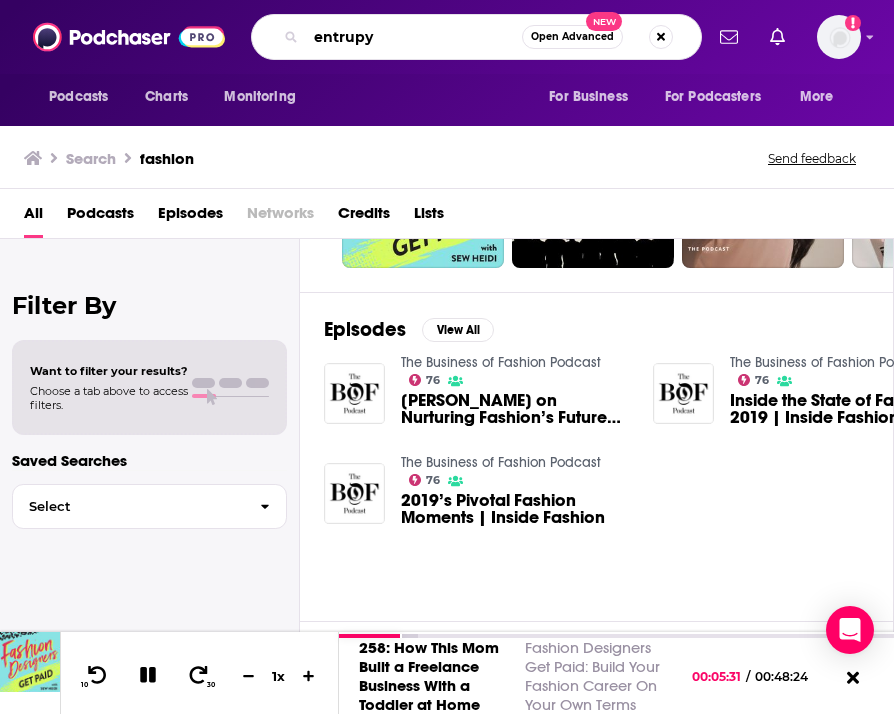 click on "entrupy" at bounding box center [414, 37] 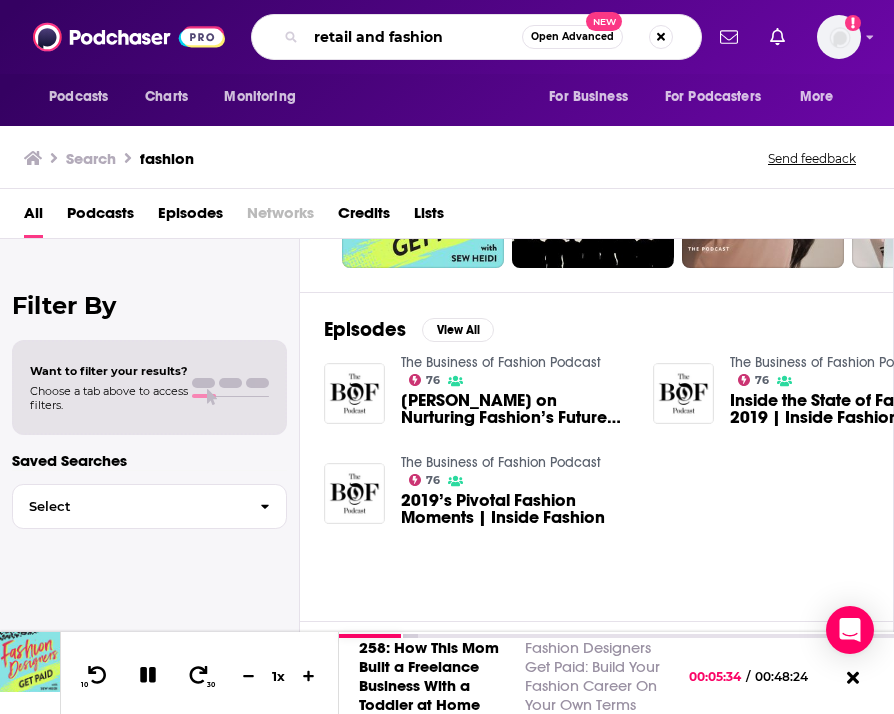type on "retail and fashion" 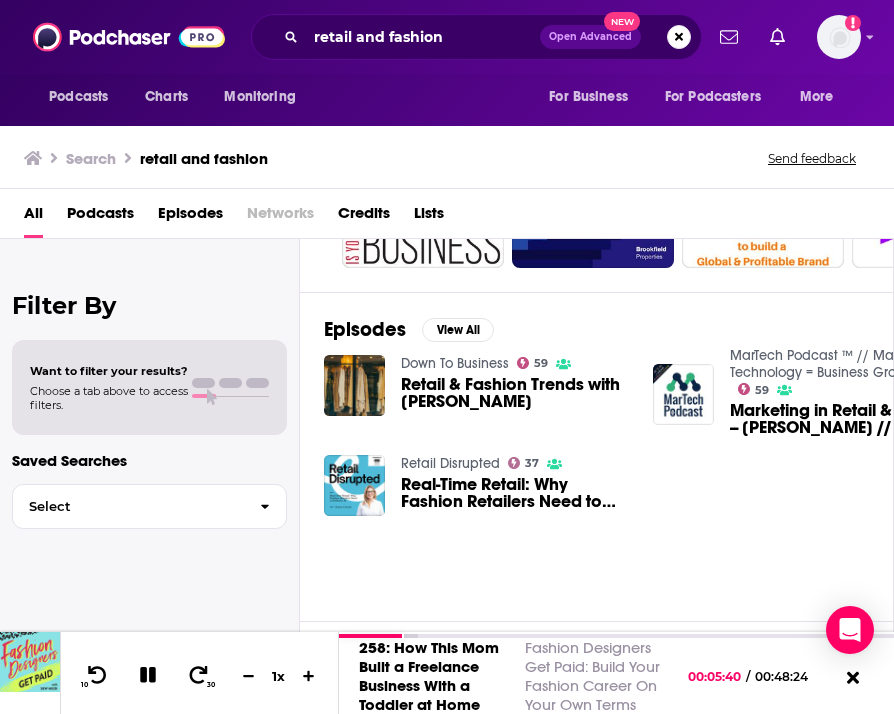 click on "Retail & Fashion Trends with [PERSON_NAME]" at bounding box center [515, 393] 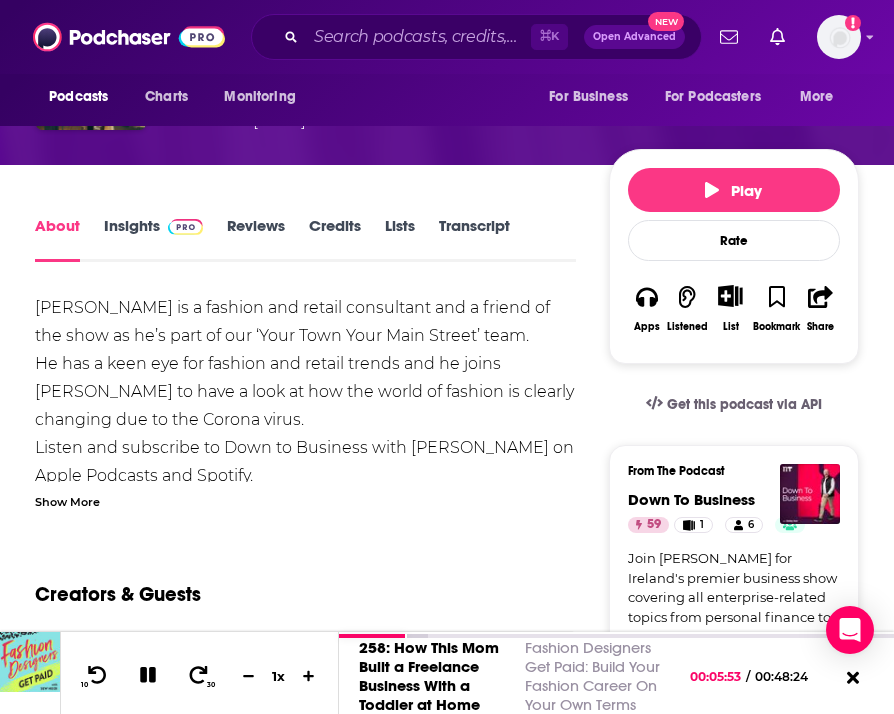 scroll, scrollTop: 195, scrollLeft: 0, axis: vertical 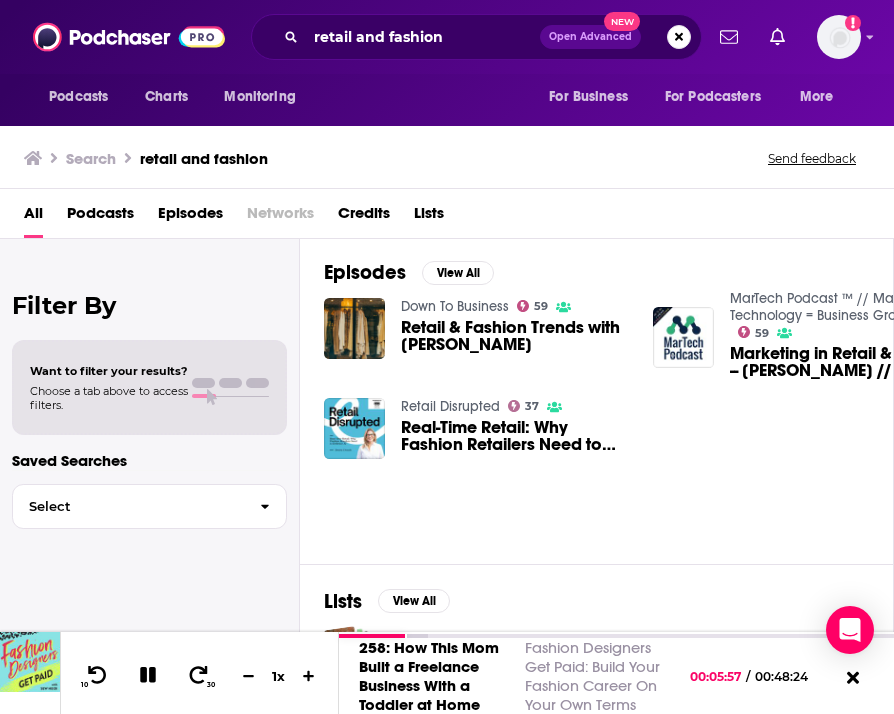 click on "Real-Time Retail: Why Fashion Retailers Need to Embrace AI" at bounding box center (515, 436) 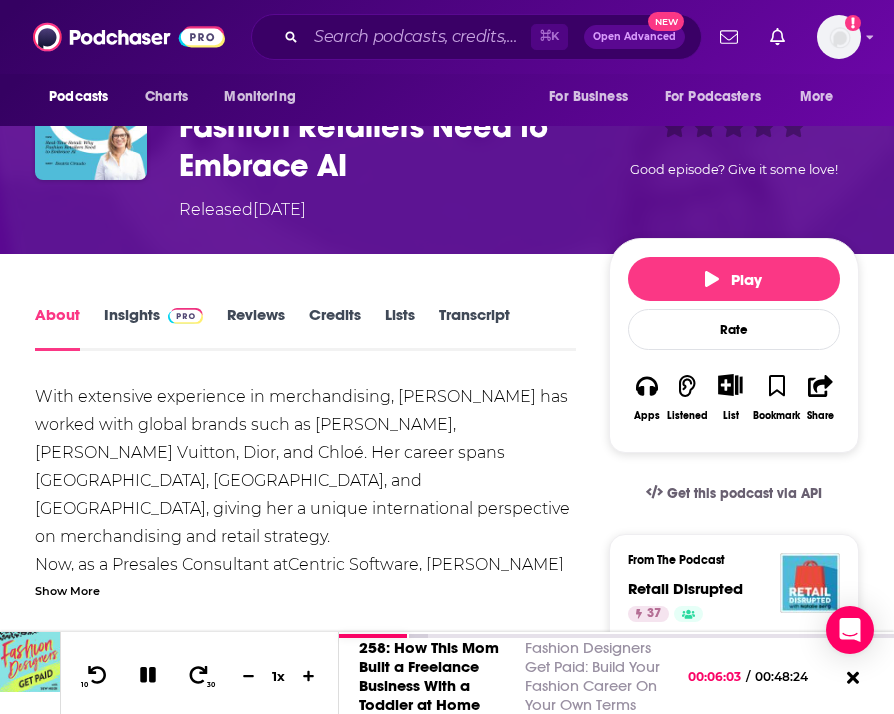 scroll, scrollTop: 148, scrollLeft: 0, axis: vertical 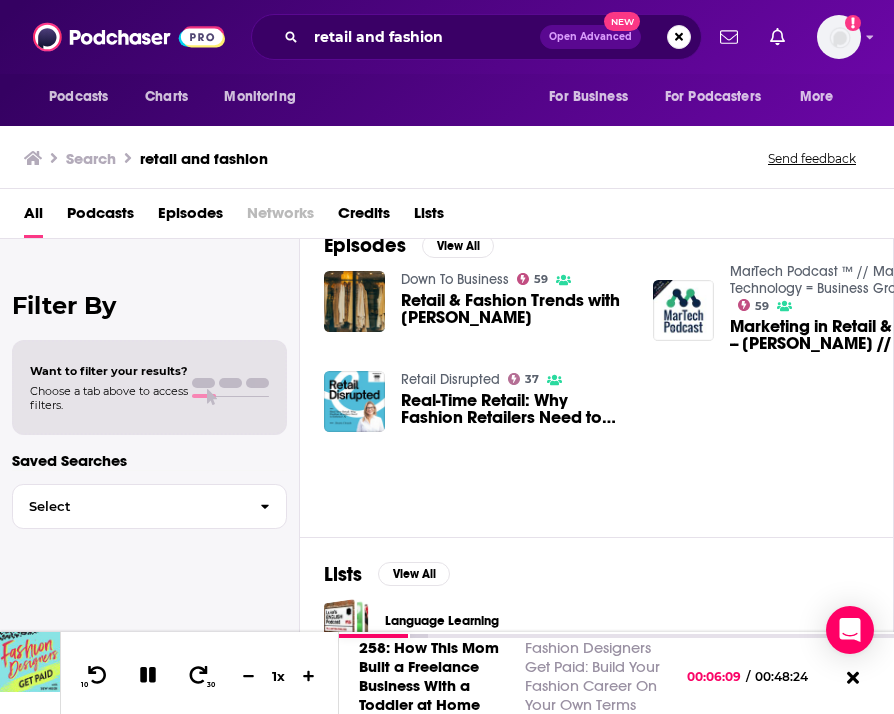 click on "Marketing in Retail & Fashion -- [PERSON_NAME] // Retail Advisor & Investor" at bounding box center [844, 335] 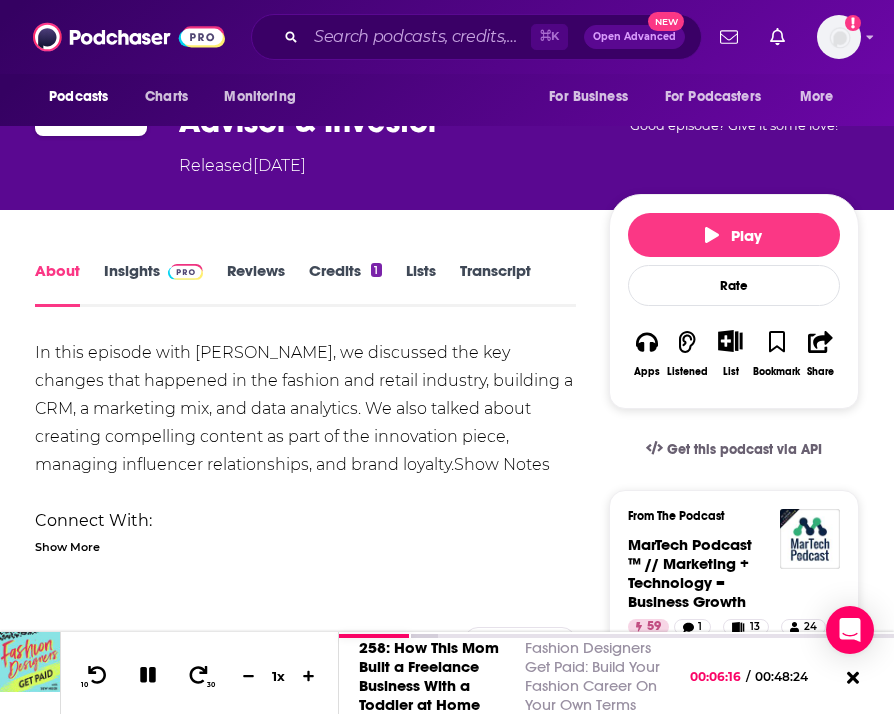 scroll, scrollTop: 197, scrollLeft: 0, axis: vertical 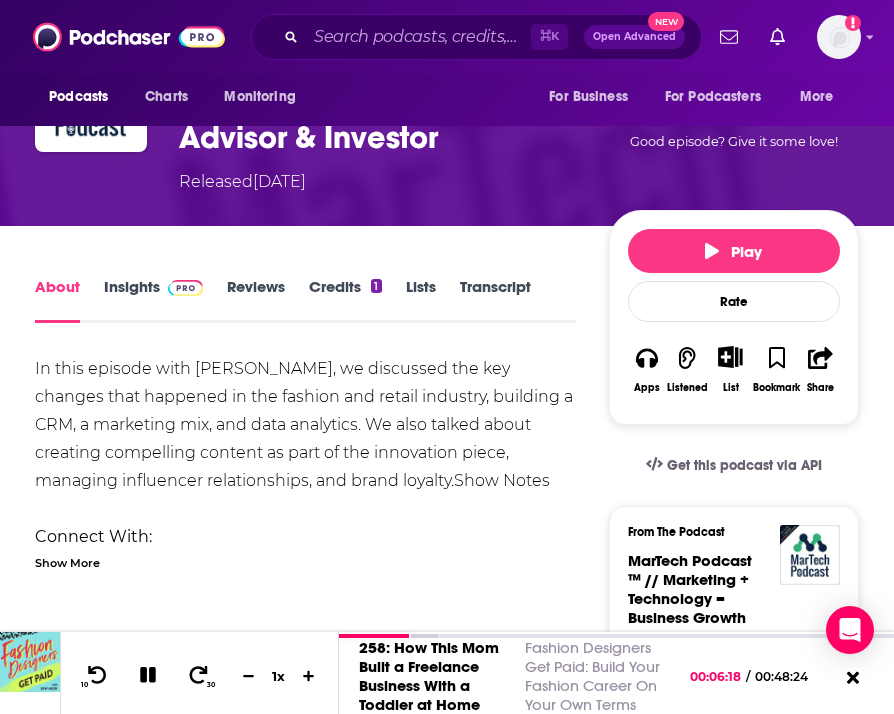 click on "About" at bounding box center [57, 300] 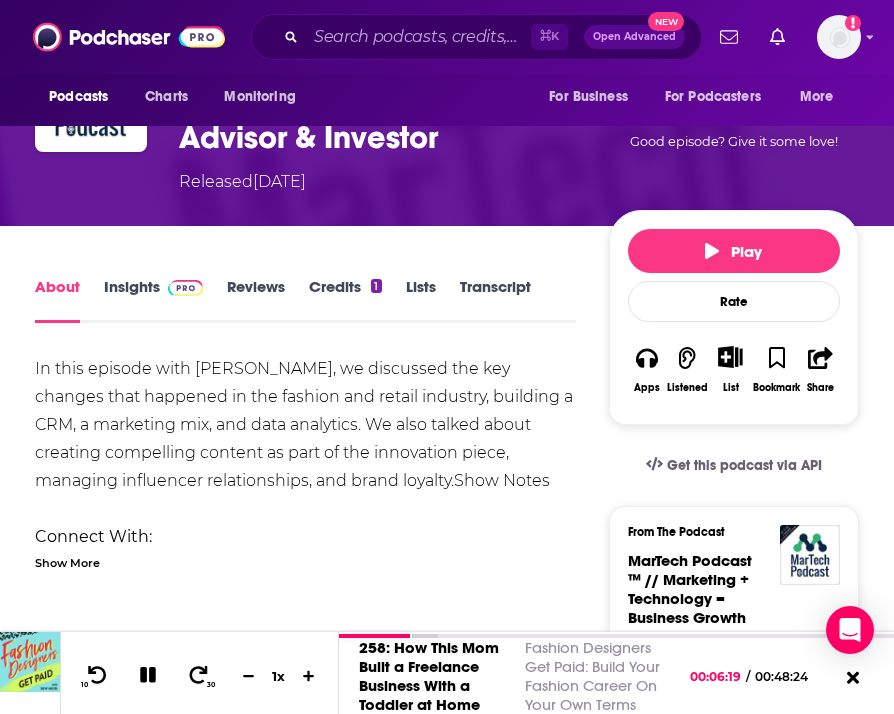scroll, scrollTop: 0, scrollLeft: 0, axis: both 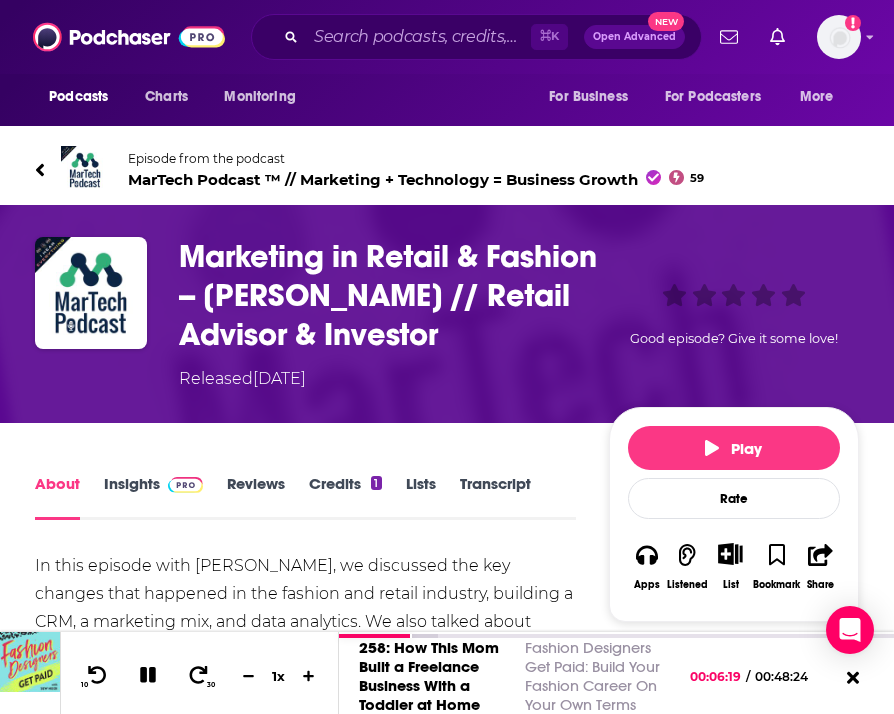 click on "Marketing in Retail & Fashion -- [PERSON_NAME] // Retail Advisor & Investor" at bounding box center [390, 295] 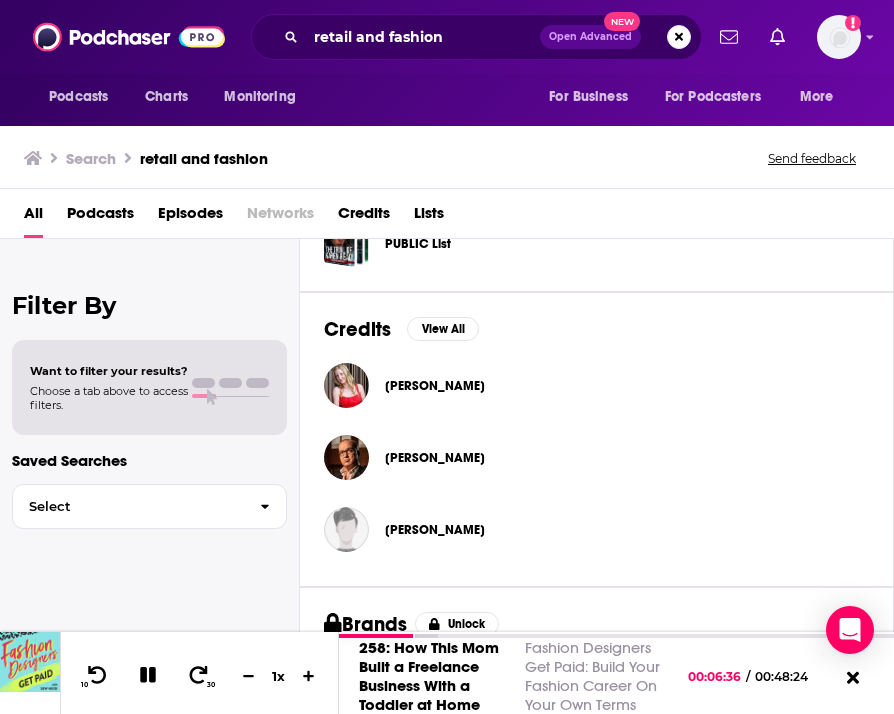 scroll, scrollTop: 763, scrollLeft: 0, axis: vertical 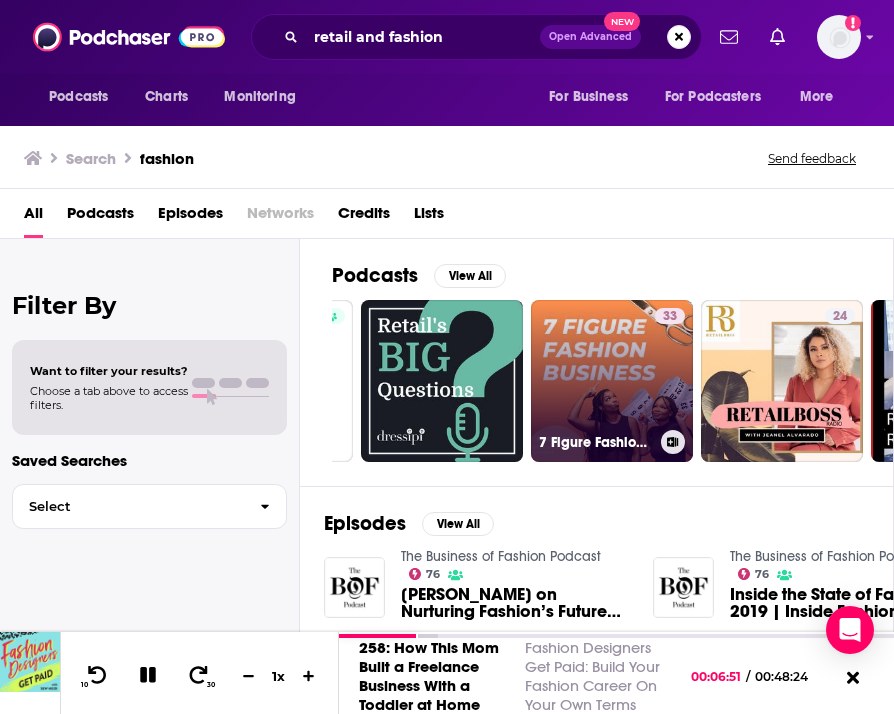 click on "33 7 Figure Fashion Business" at bounding box center [612, 381] 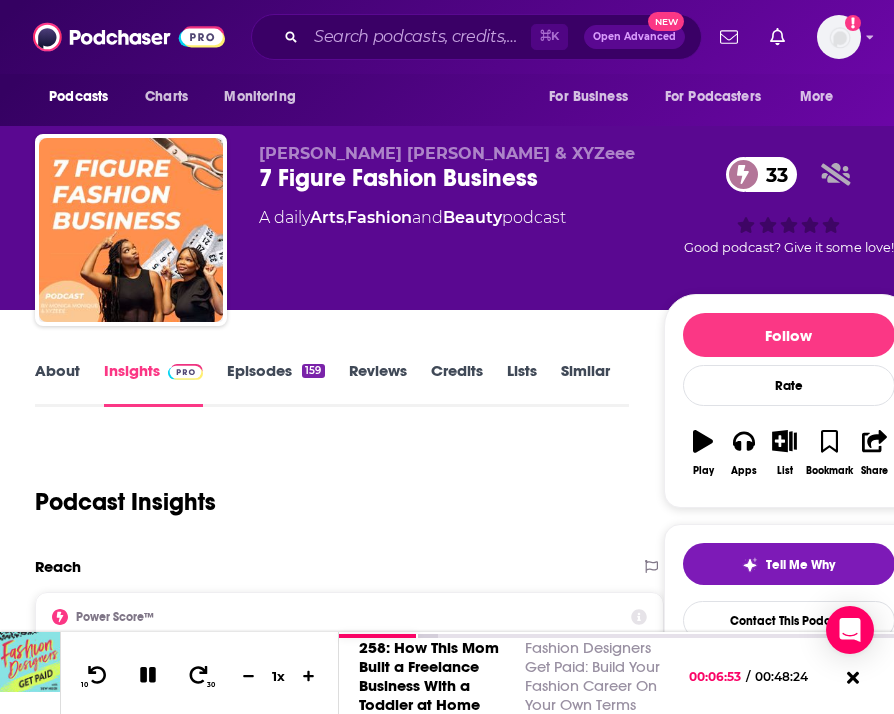 scroll, scrollTop: 1472, scrollLeft: 0, axis: vertical 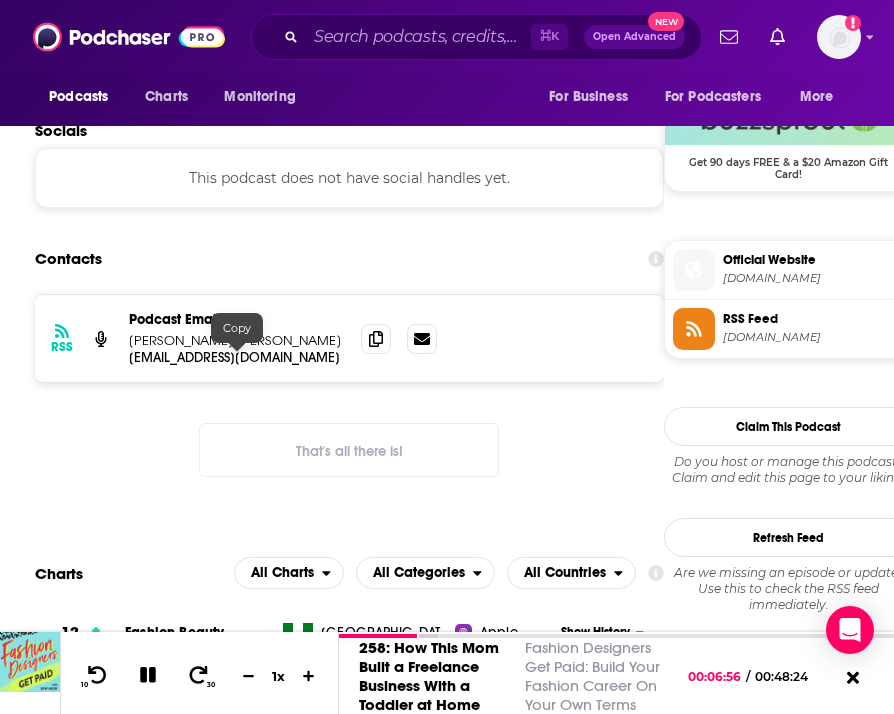 click on "[EMAIL_ADDRESS][DOMAIN_NAME]" at bounding box center (237, 357) 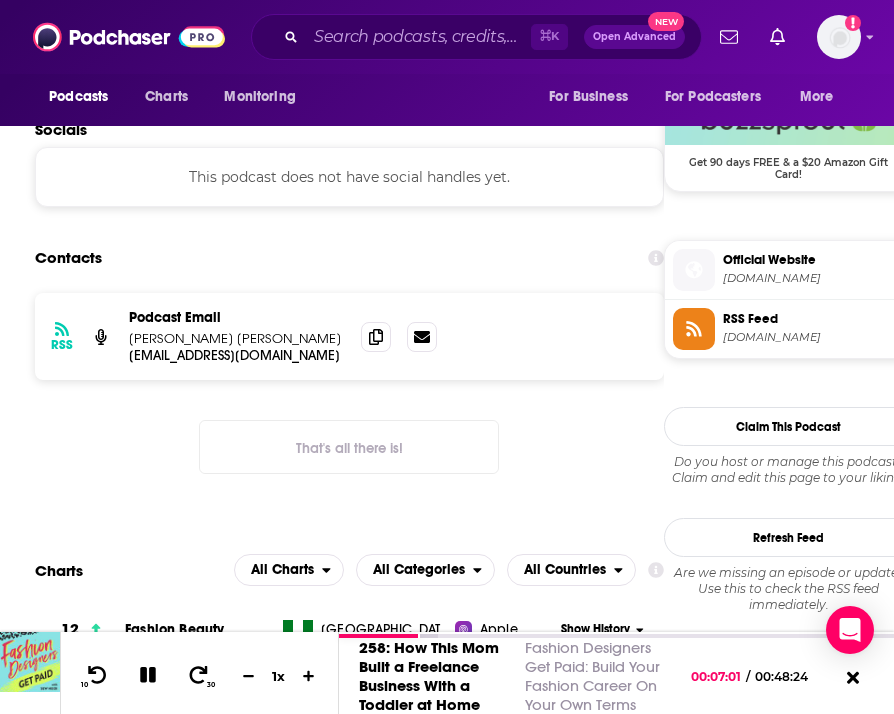 scroll, scrollTop: 0, scrollLeft: 0, axis: both 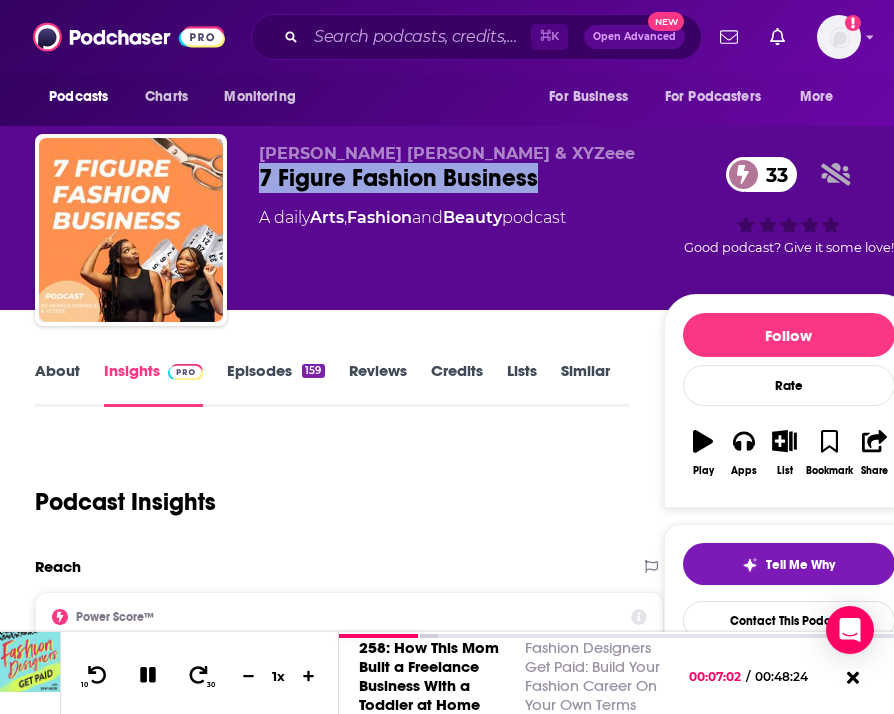 drag, startPoint x: 242, startPoint y: 171, endPoint x: 646, endPoint y: 174, distance: 404.01114 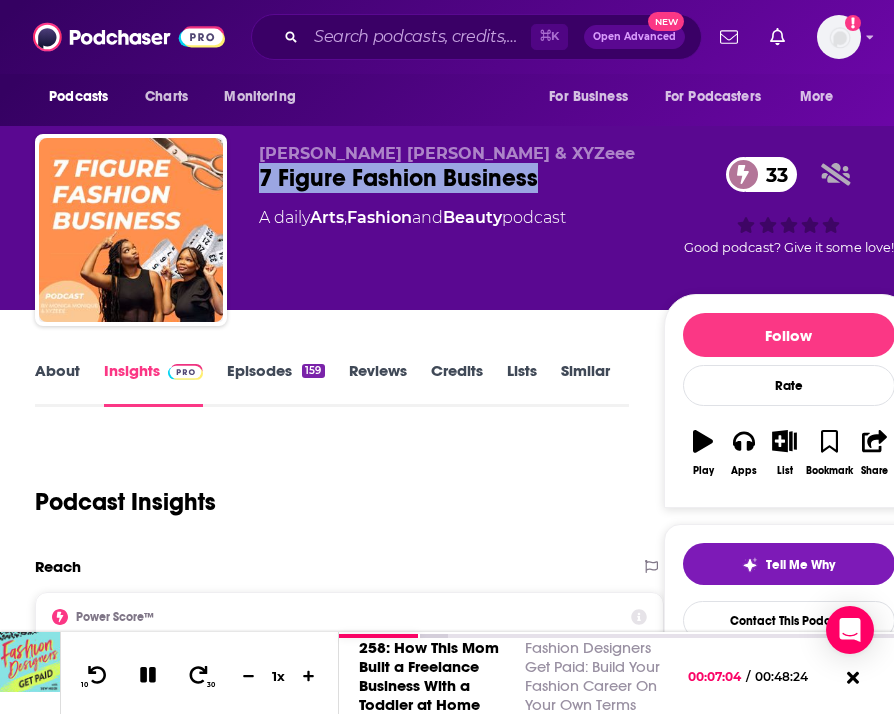 copy on "7 Figure Fashion Business" 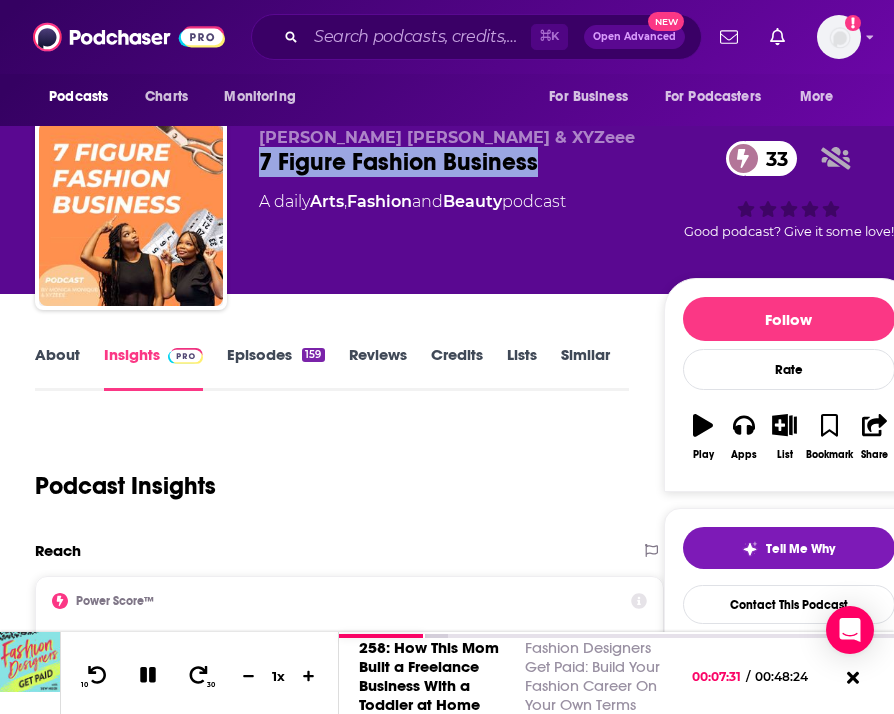 scroll, scrollTop: 0, scrollLeft: 0, axis: both 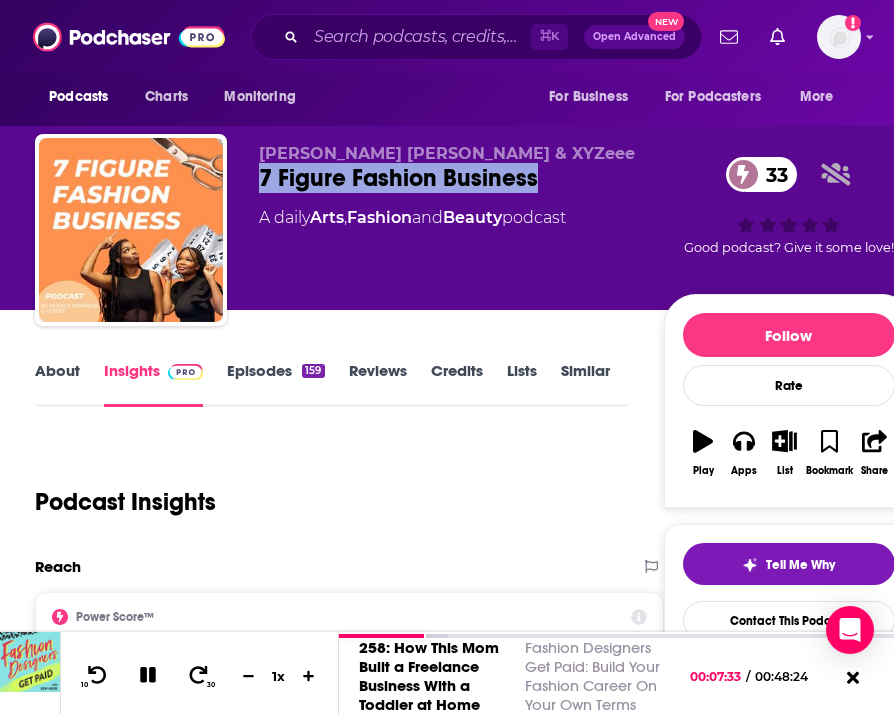click on "Episodes 159" at bounding box center [275, 384] 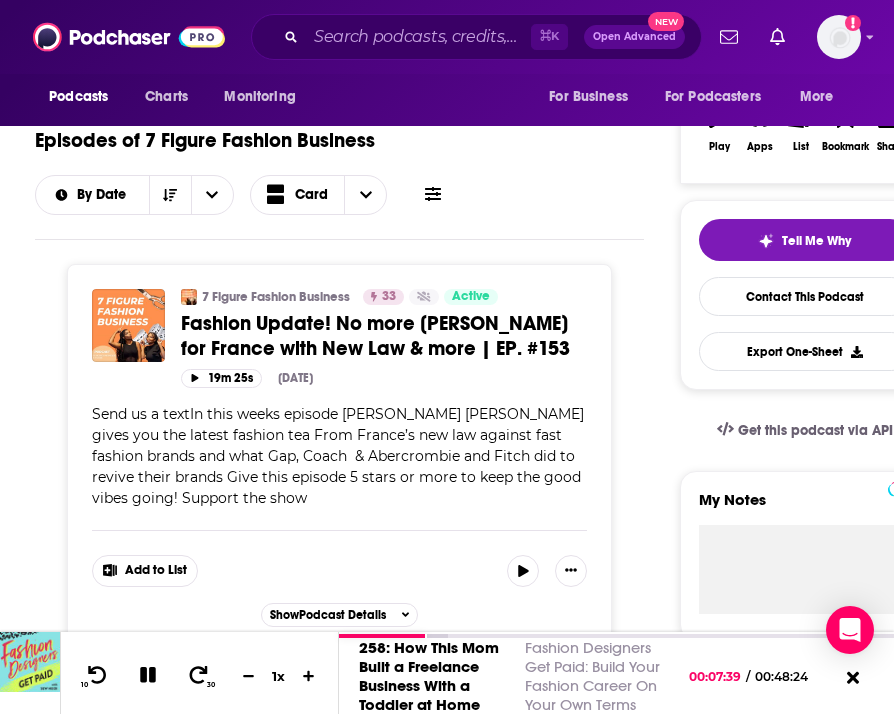 scroll, scrollTop: 0, scrollLeft: 0, axis: both 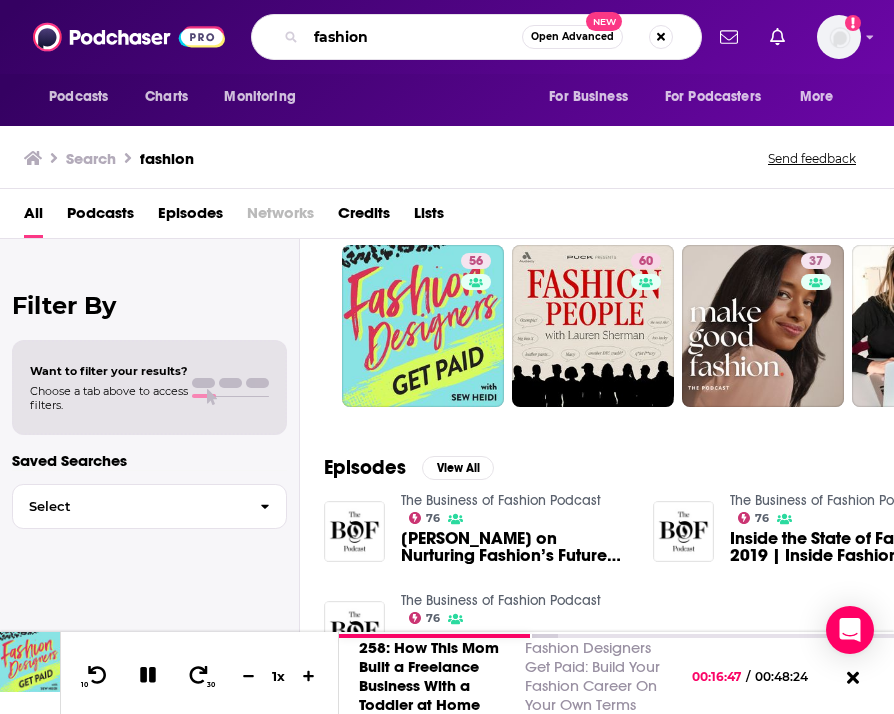 click on "fashion" at bounding box center [414, 37] 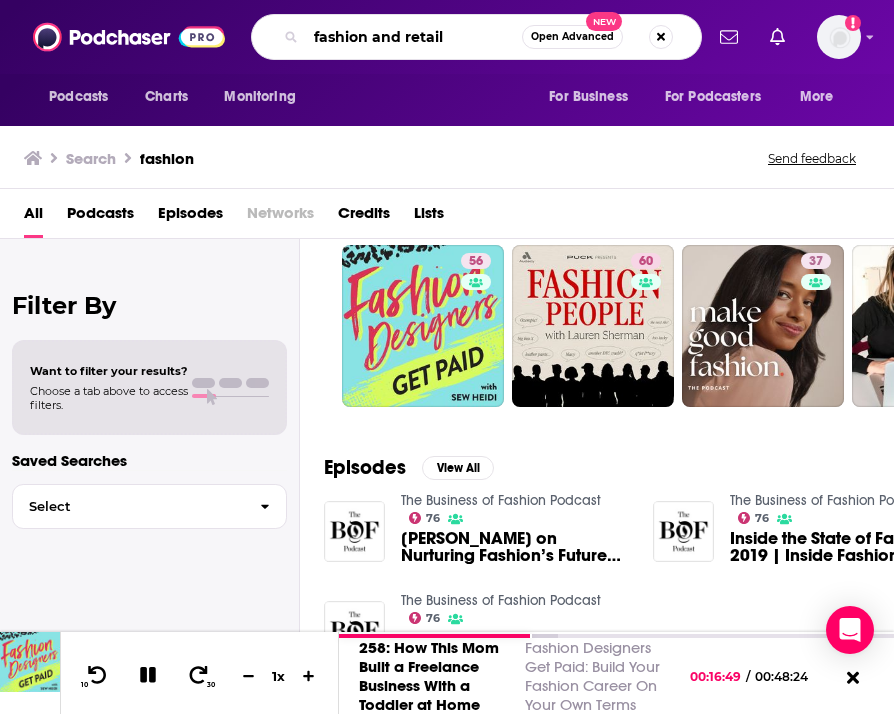 type on "fashion and retail" 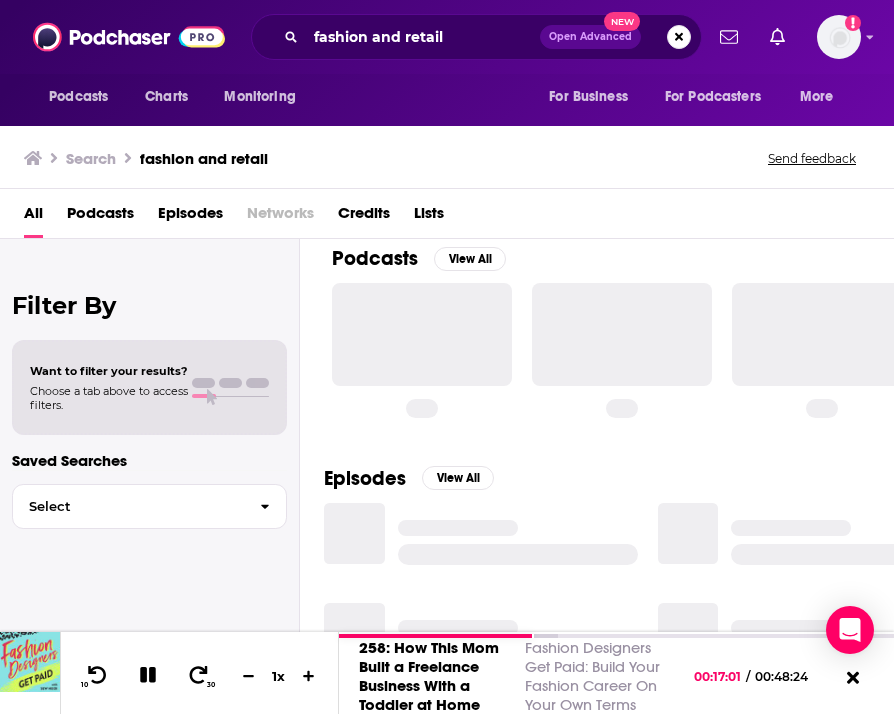scroll, scrollTop: 0, scrollLeft: 0, axis: both 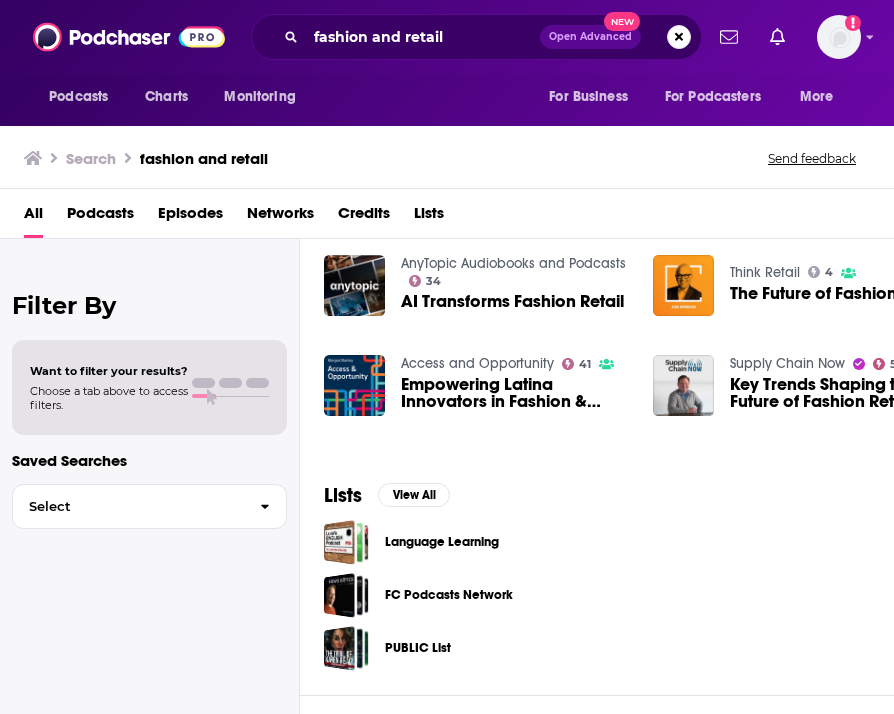 click on "Key Trends Shaping the Future of Fashion Retail" at bounding box center [844, 393] 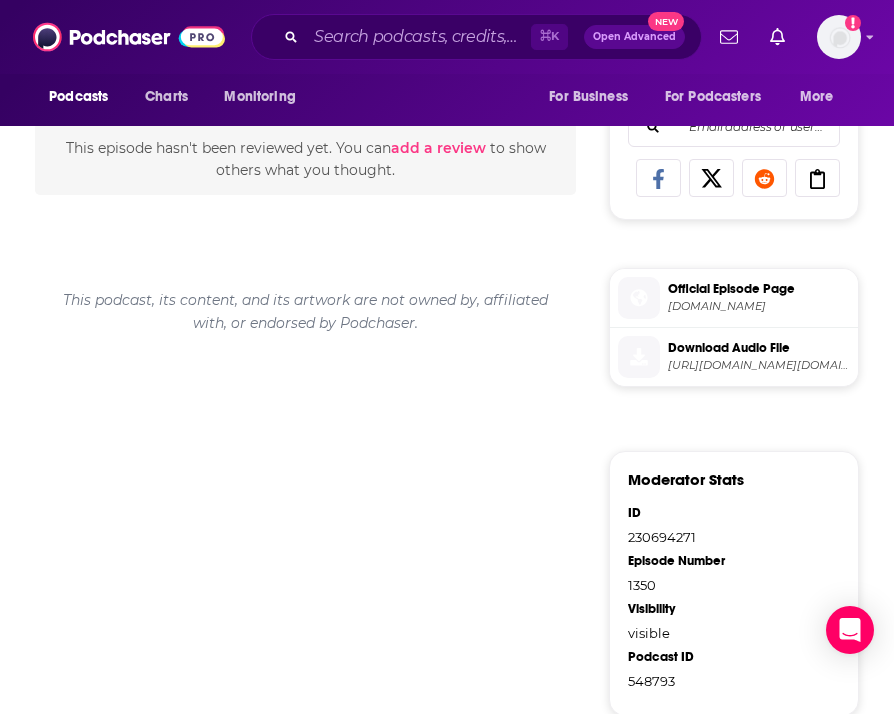 scroll, scrollTop: 0, scrollLeft: 0, axis: both 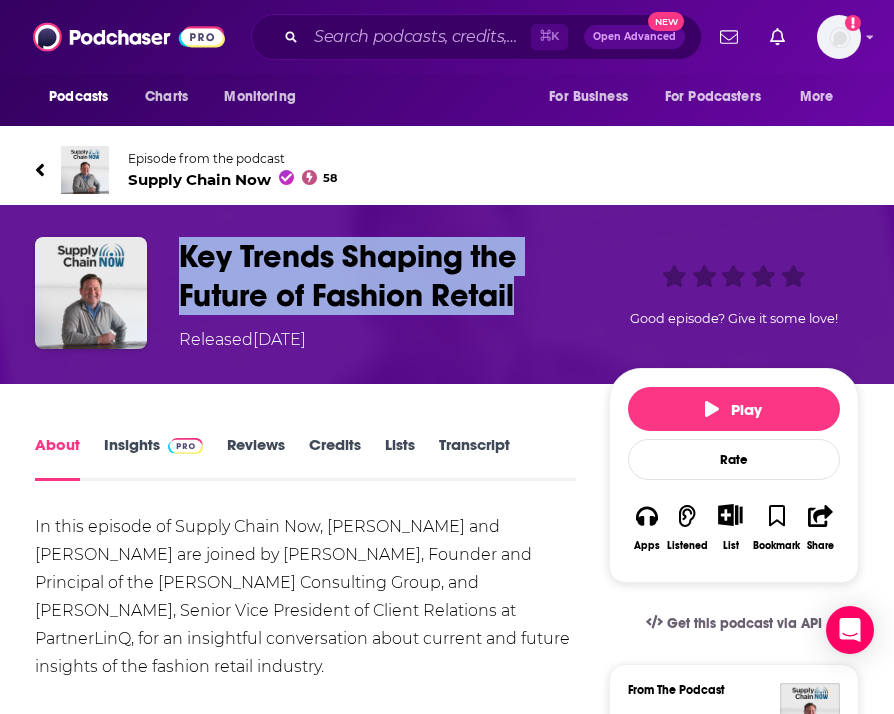 drag, startPoint x: 177, startPoint y: 245, endPoint x: 539, endPoint y: 309, distance: 367.61392 